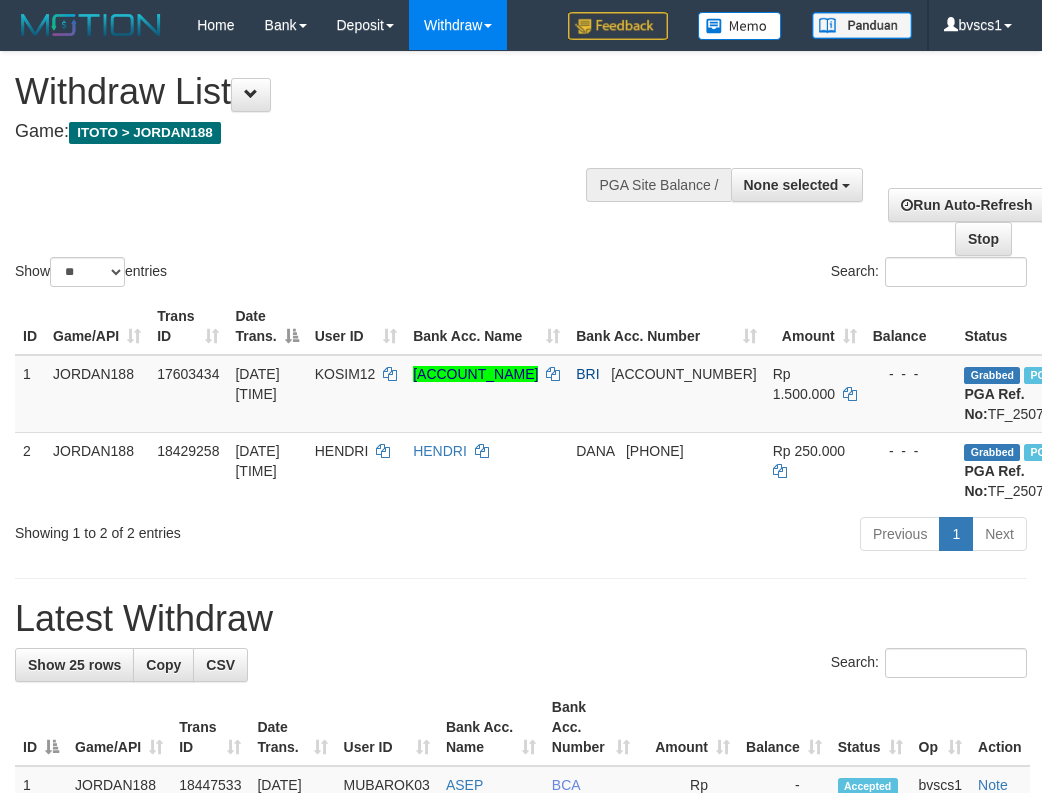 select 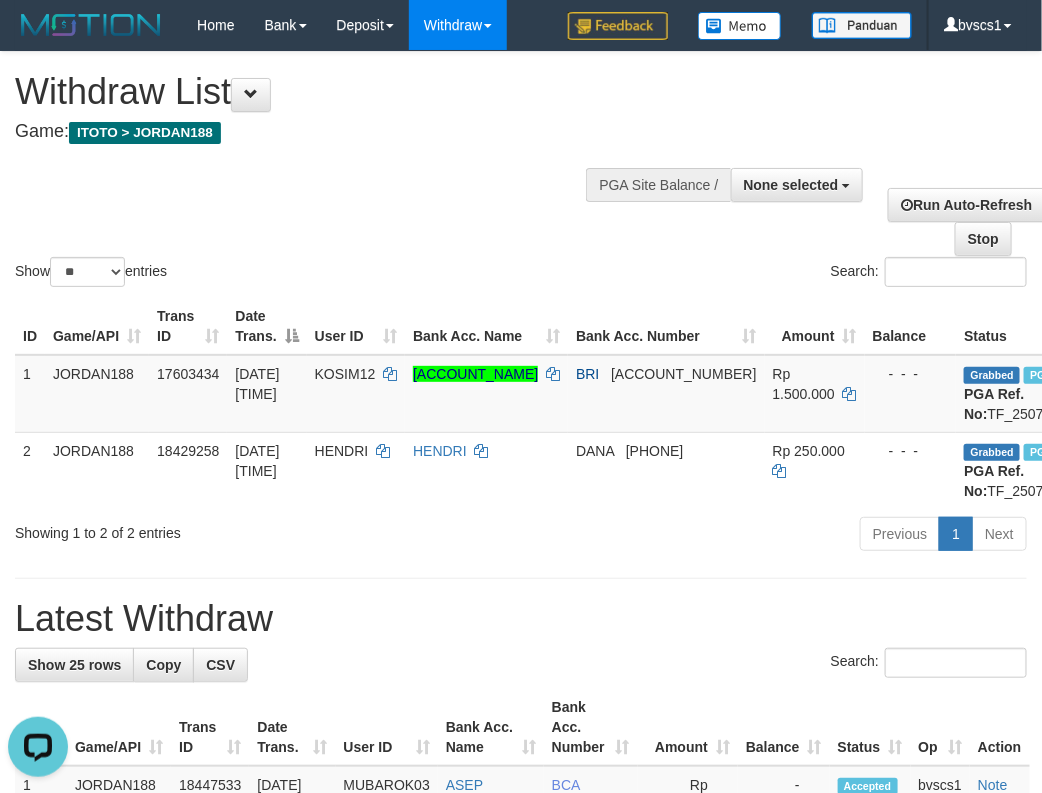 scroll, scrollTop: 0, scrollLeft: 0, axis: both 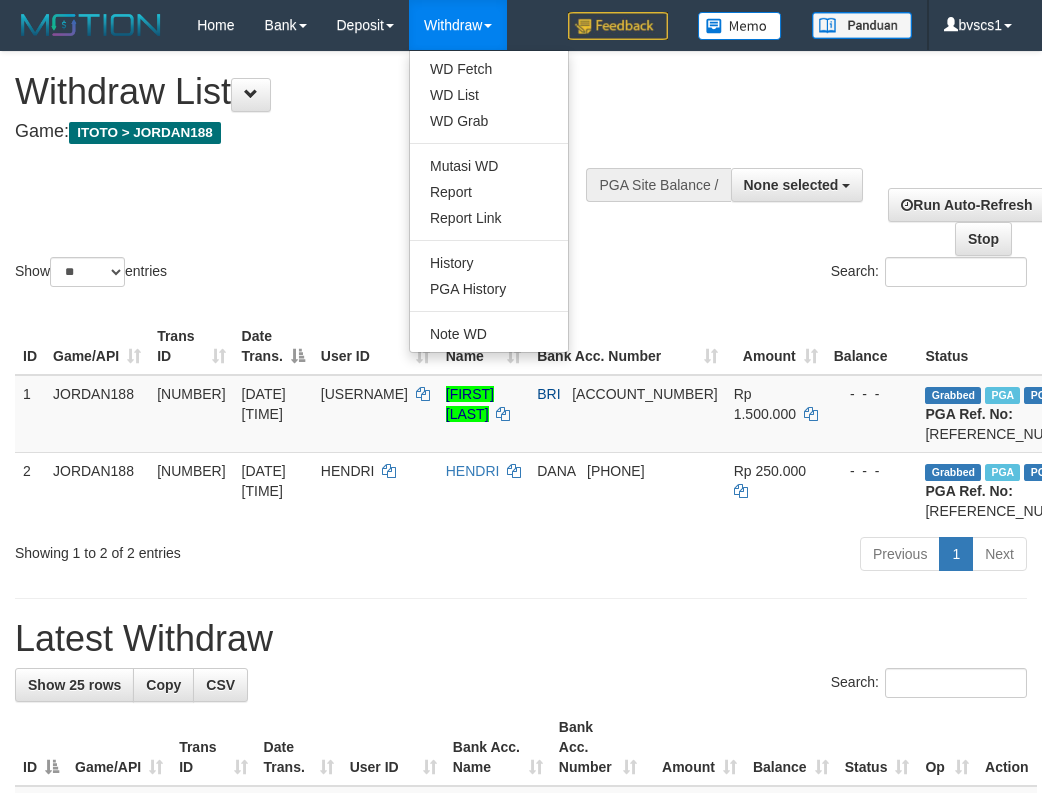 select 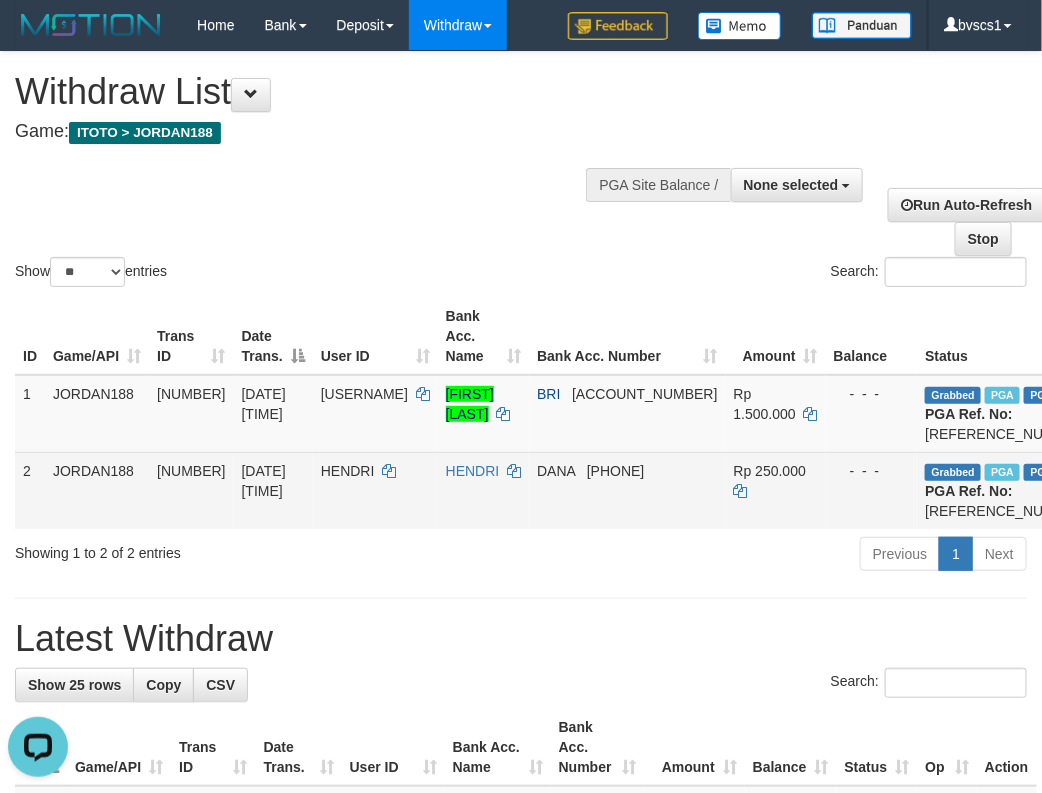 scroll, scrollTop: 0, scrollLeft: 0, axis: both 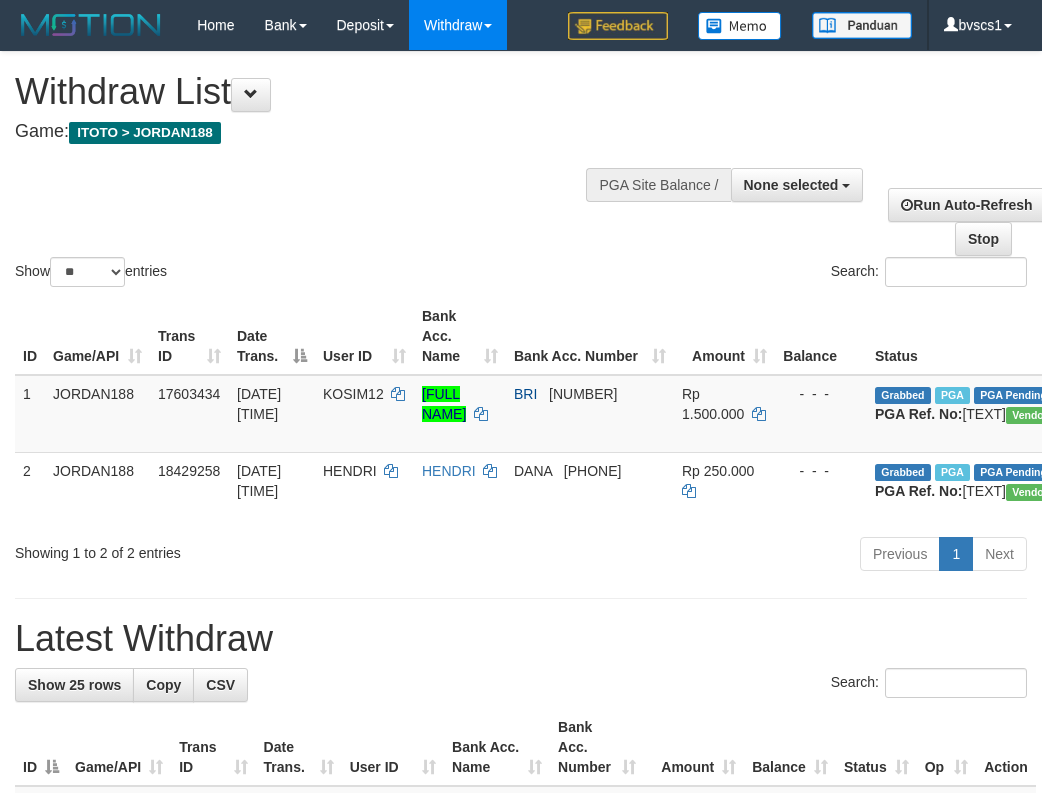select 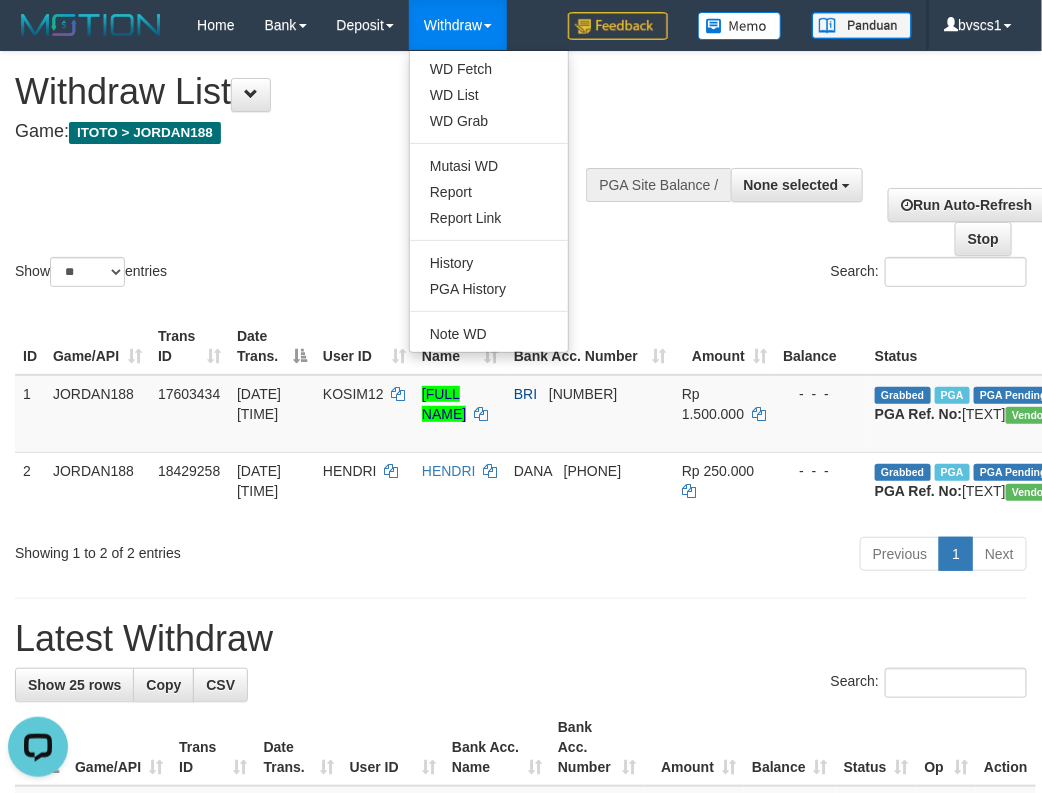 scroll, scrollTop: 0, scrollLeft: 0, axis: both 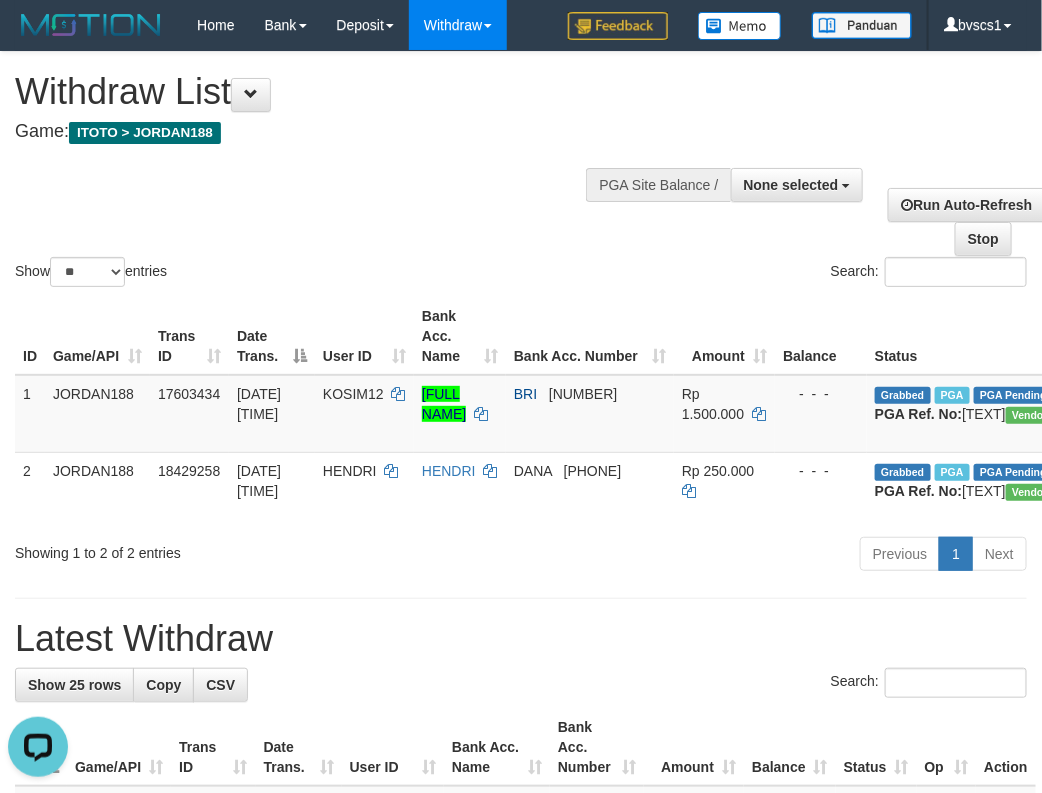click on "Game:   ITOTO > JORDAN188" at bounding box center (345, 132) 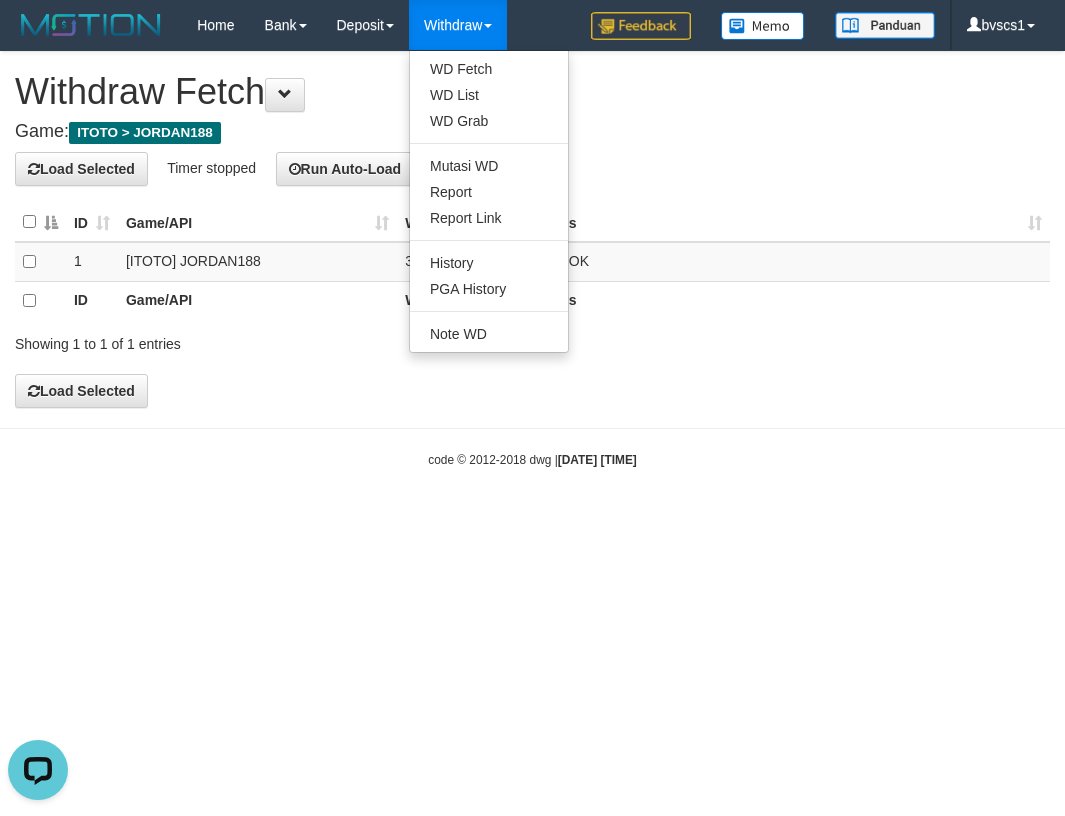 scroll, scrollTop: 0, scrollLeft: 0, axis: both 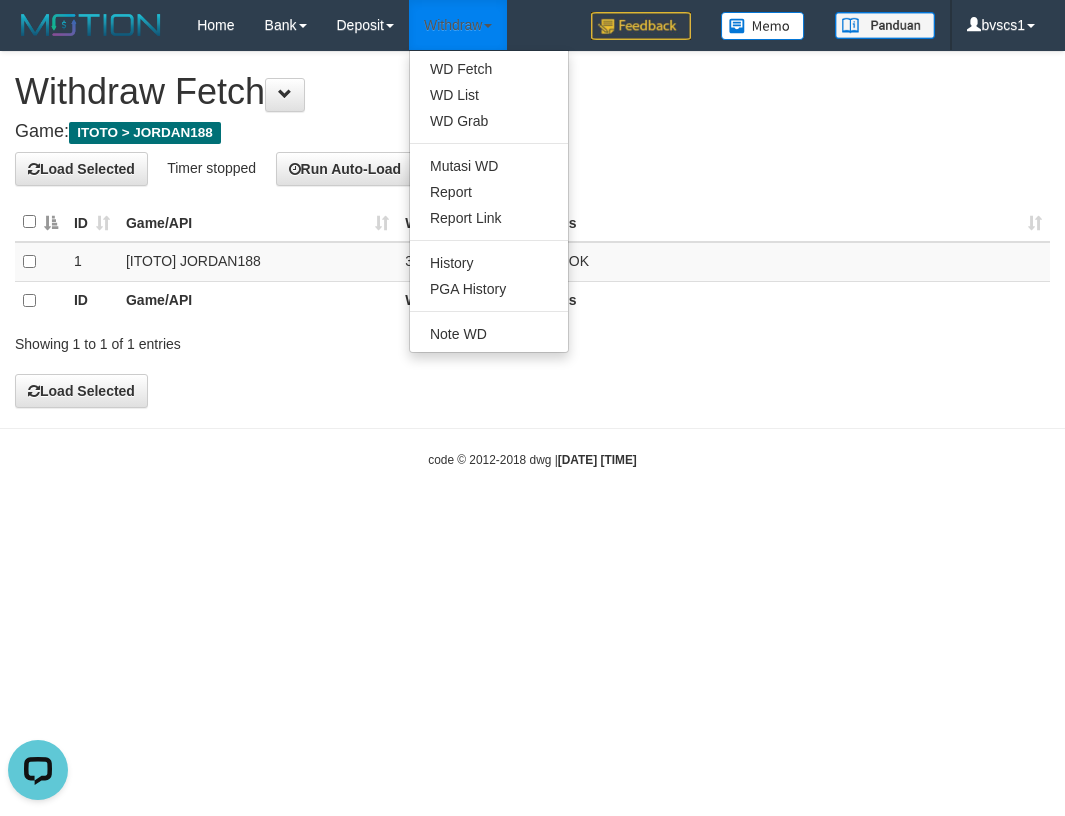 click on "Withdraw" at bounding box center [458, 25] 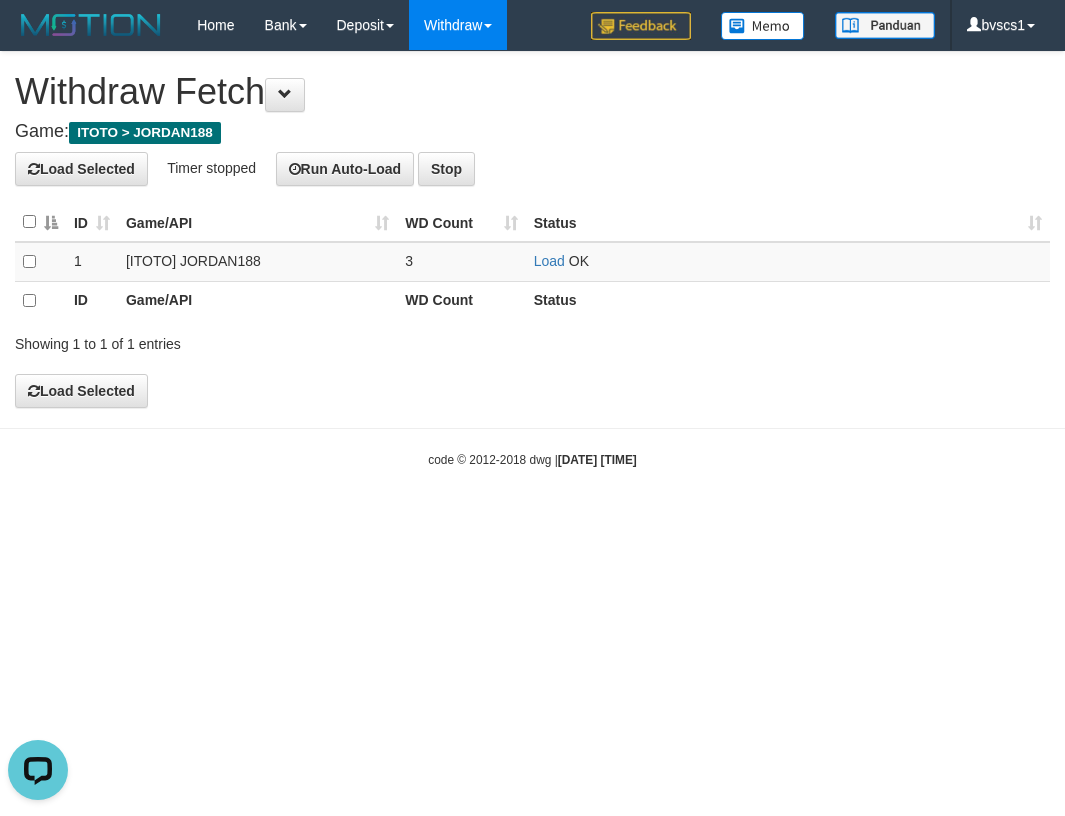click on "Withdraw" at bounding box center (458, 25) 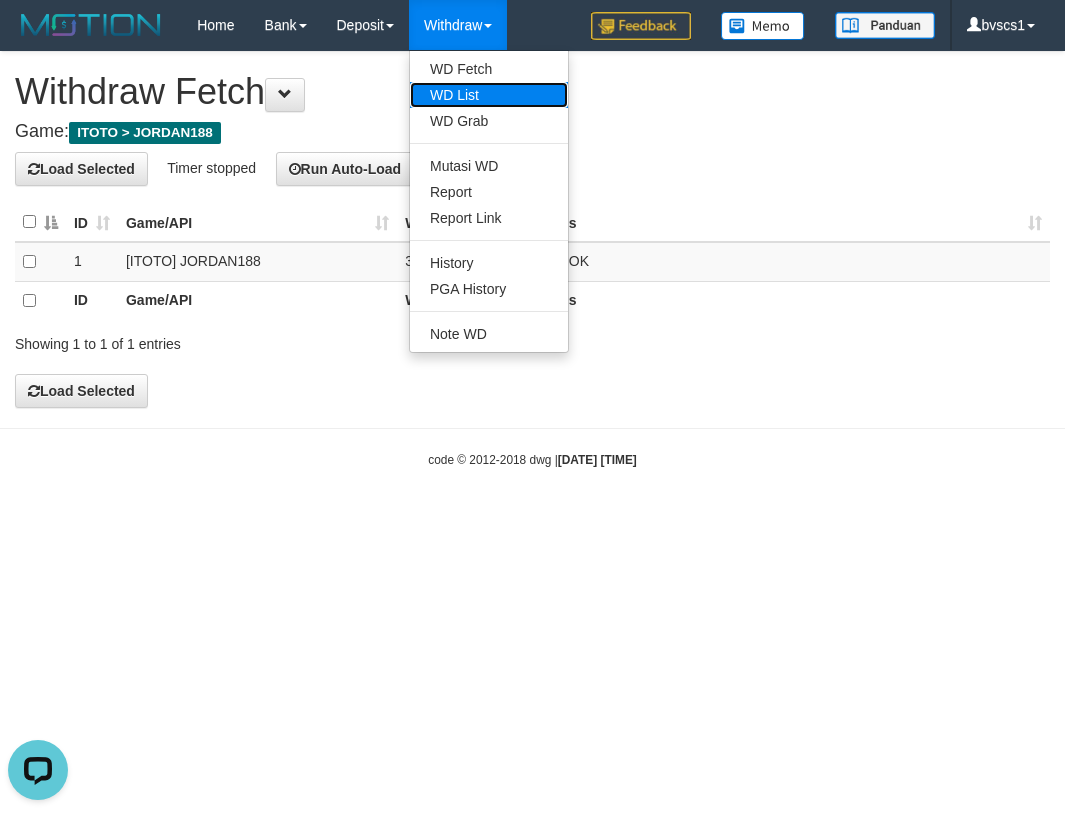click on "WD List" at bounding box center [489, 95] 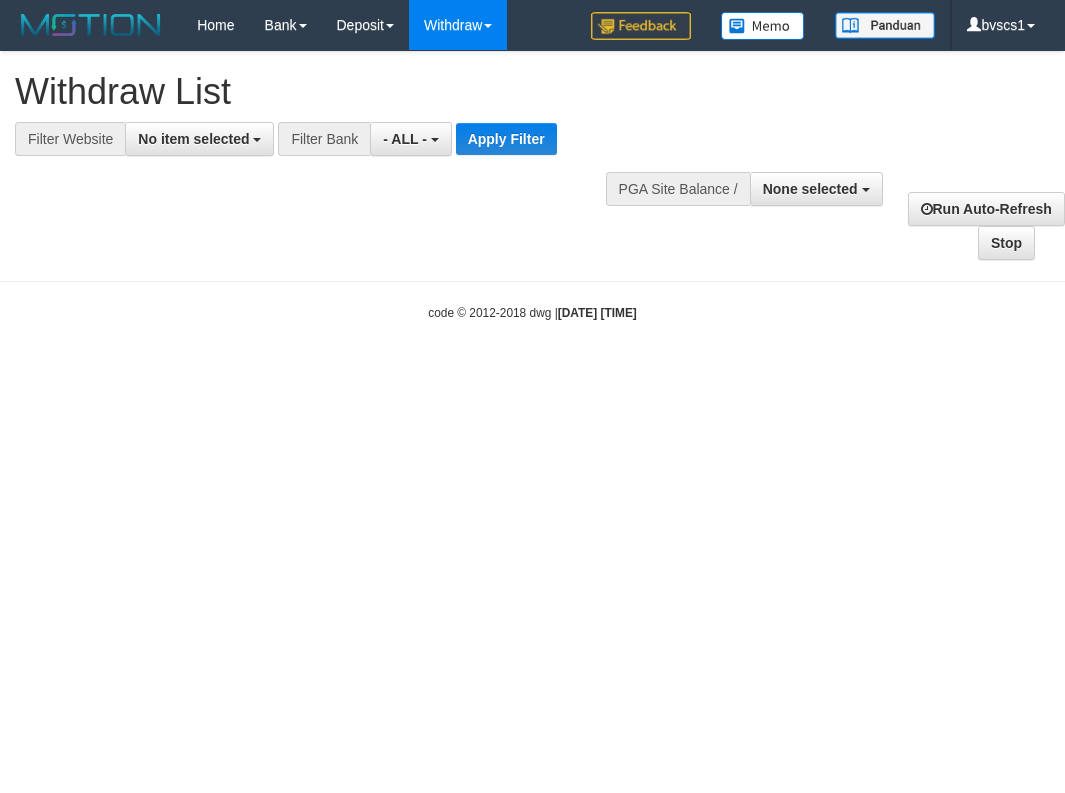select 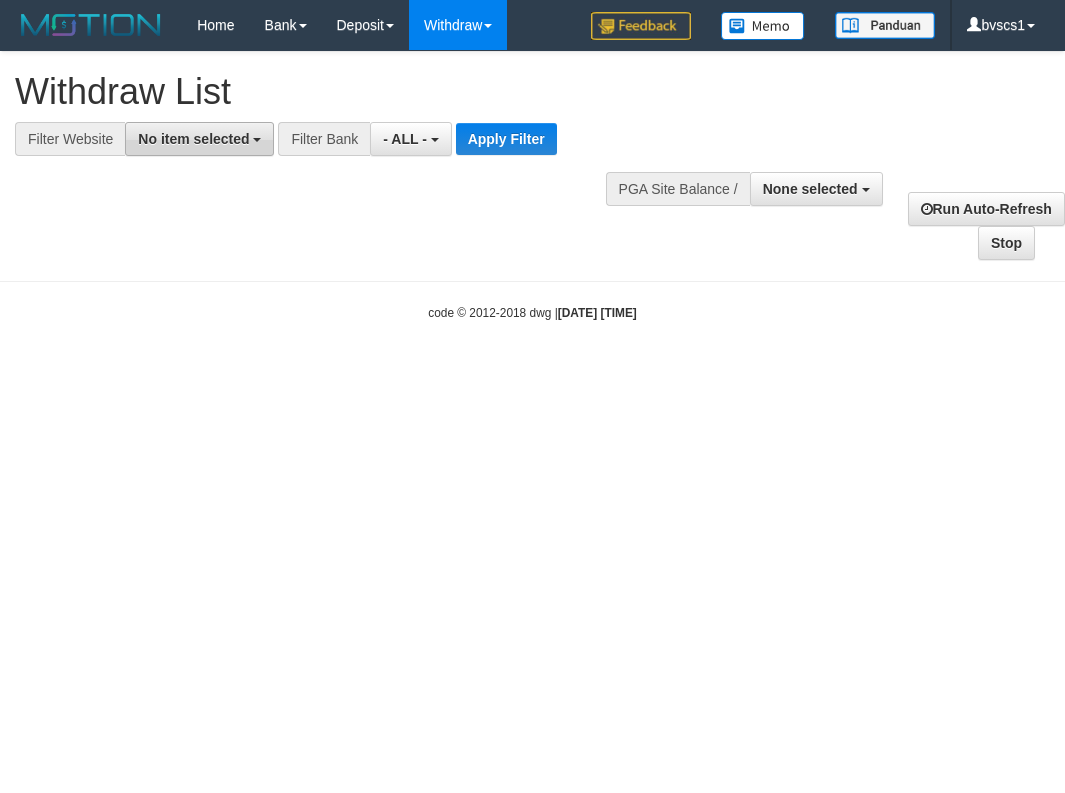 click on "No item selected" at bounding box center (193, 139) 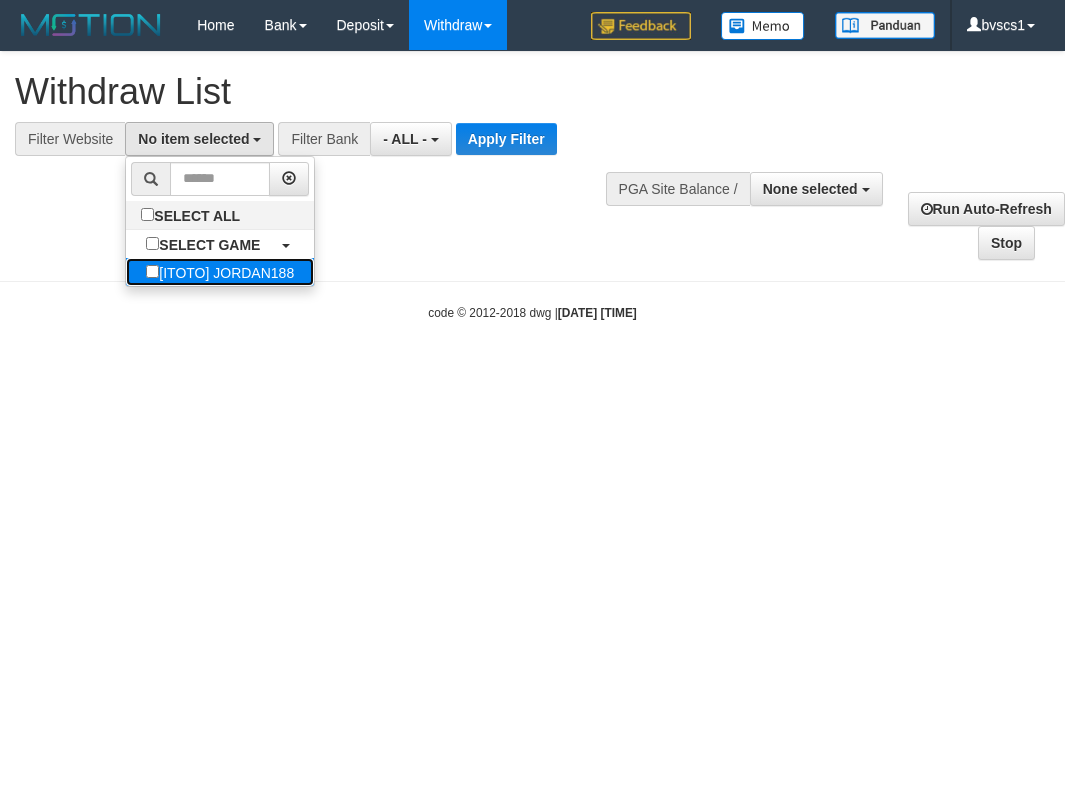 click on "[ITOTO] JORDAN188" at bounding box center [220, 272] 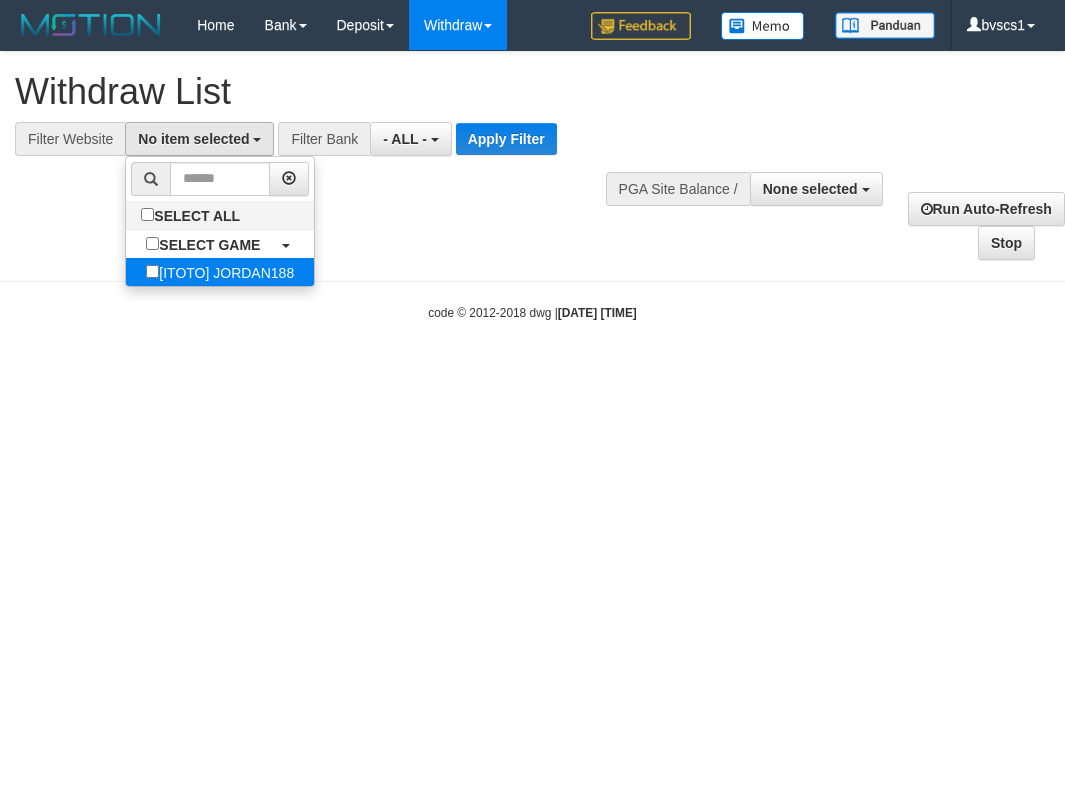 select on "****" 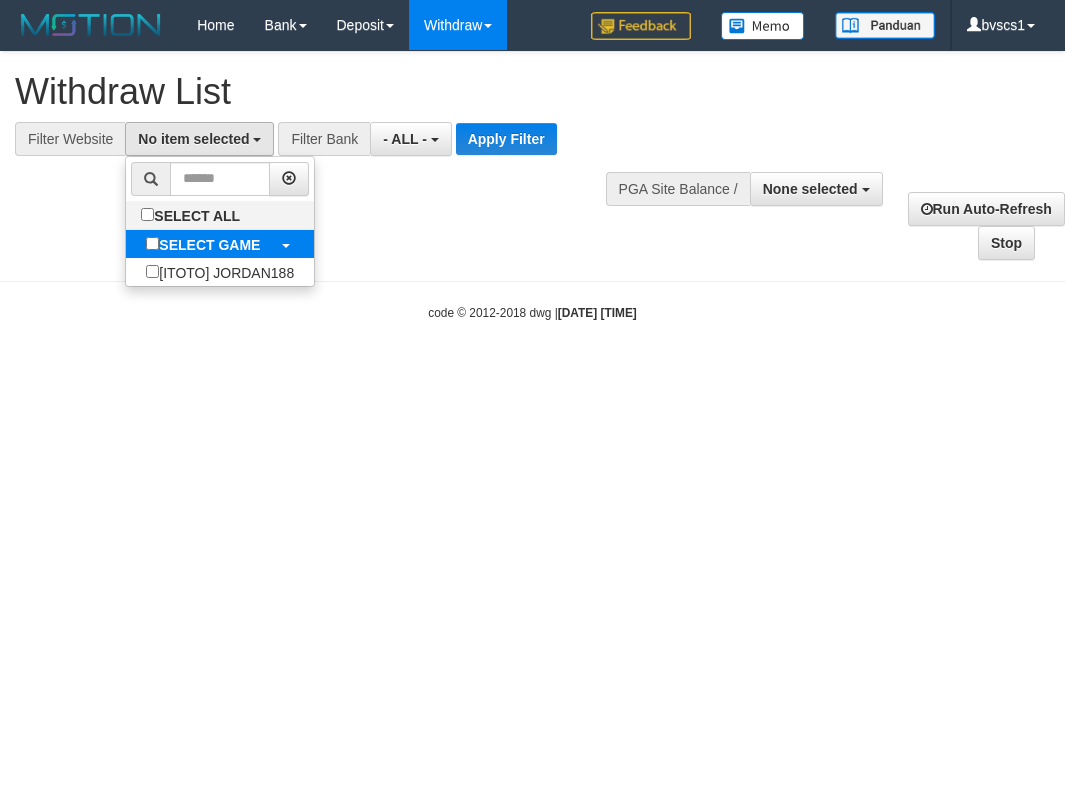 scroll, scrollTop: 18, scrollLeft: 0, axis: vertical 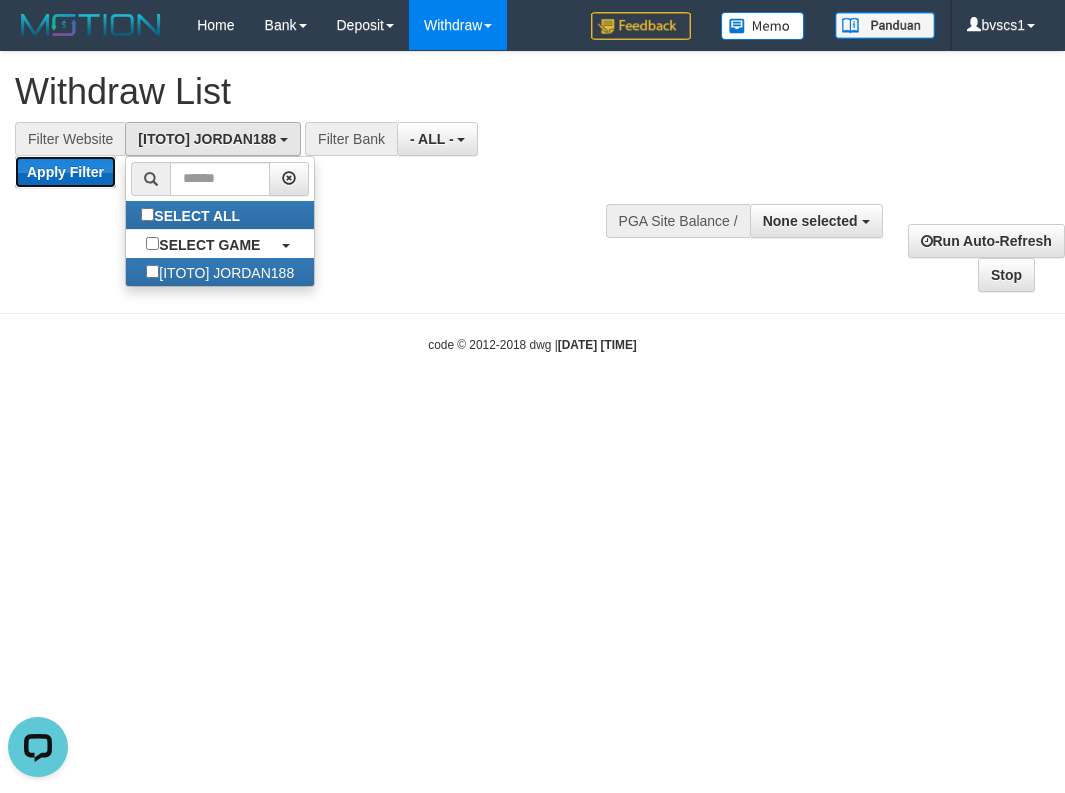 click on "Apply Filter" at bounding box center (65, 172) 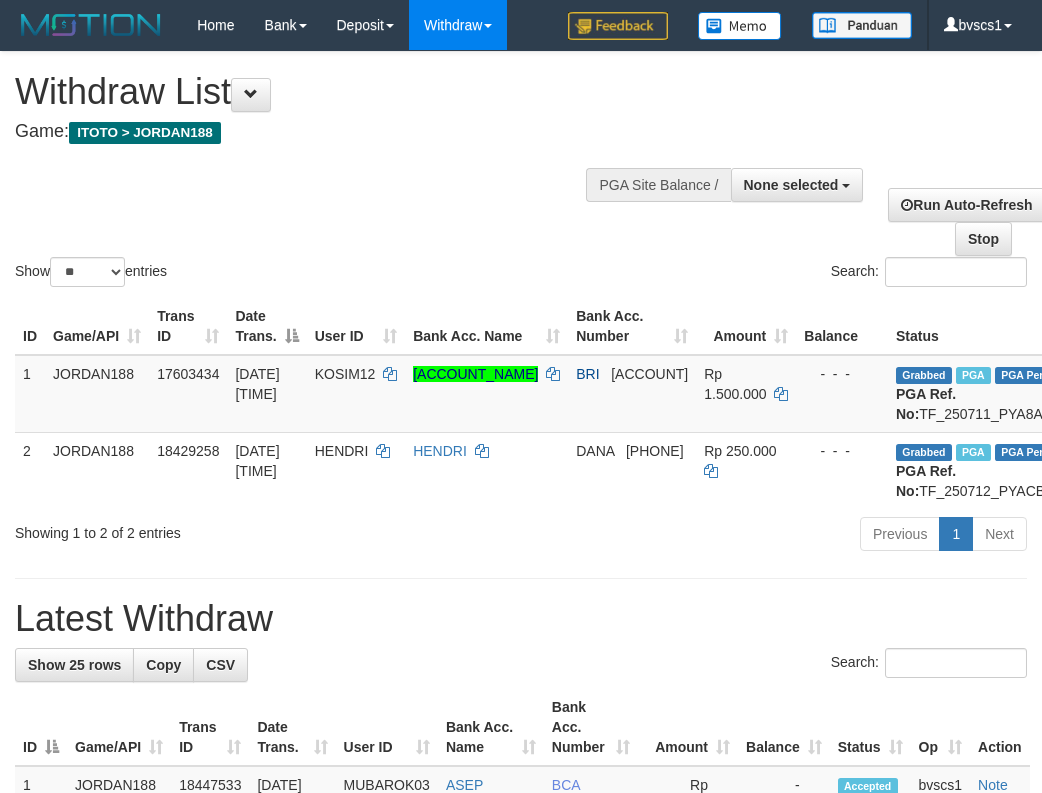 select 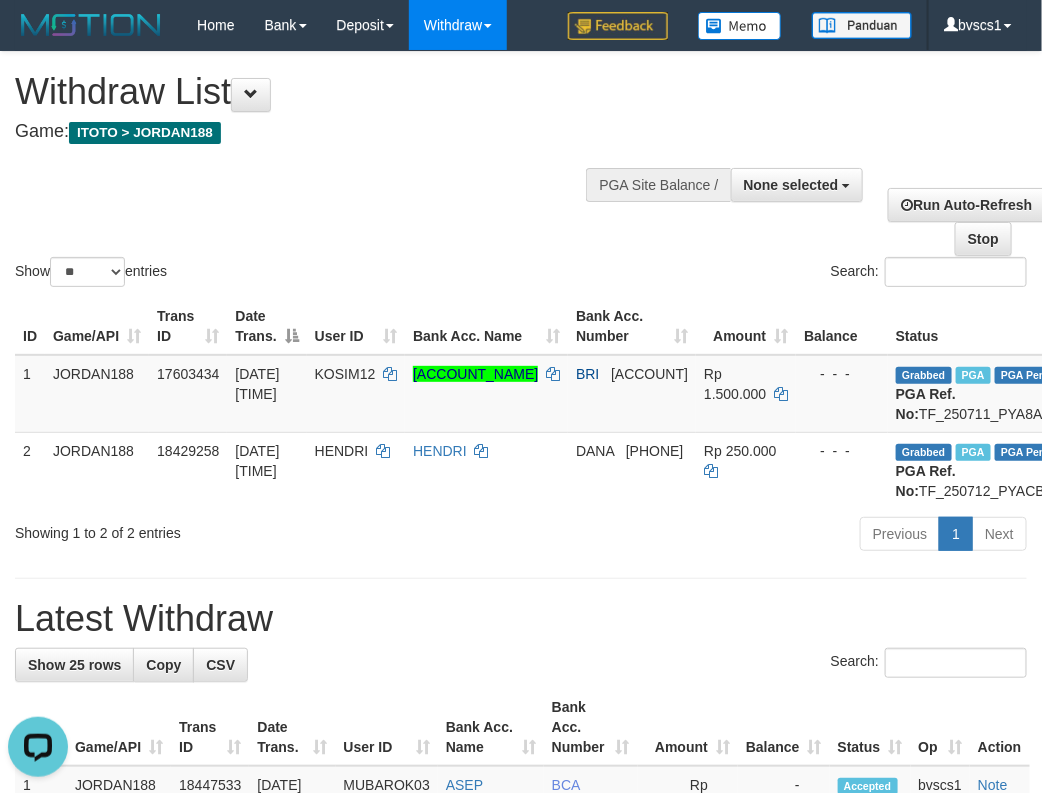 scroll, scrollTop: 0, scrollLeft: 0, axis: both 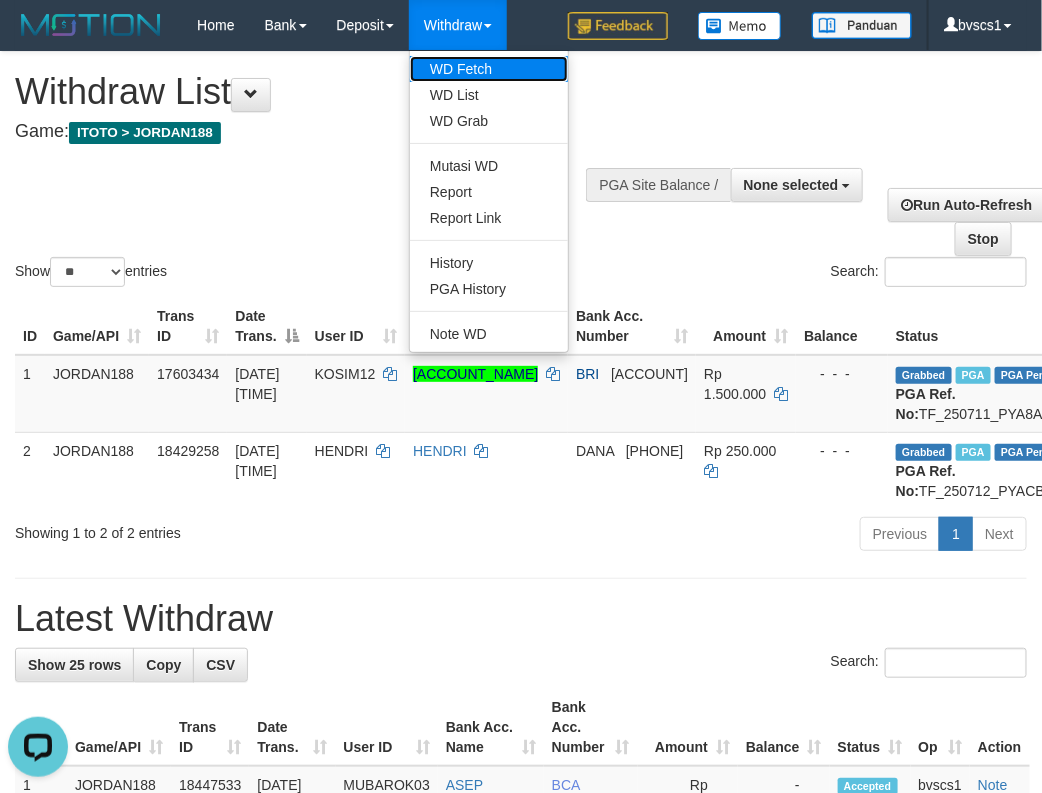click on "WD Fetch" at bounding box center [489, 69] 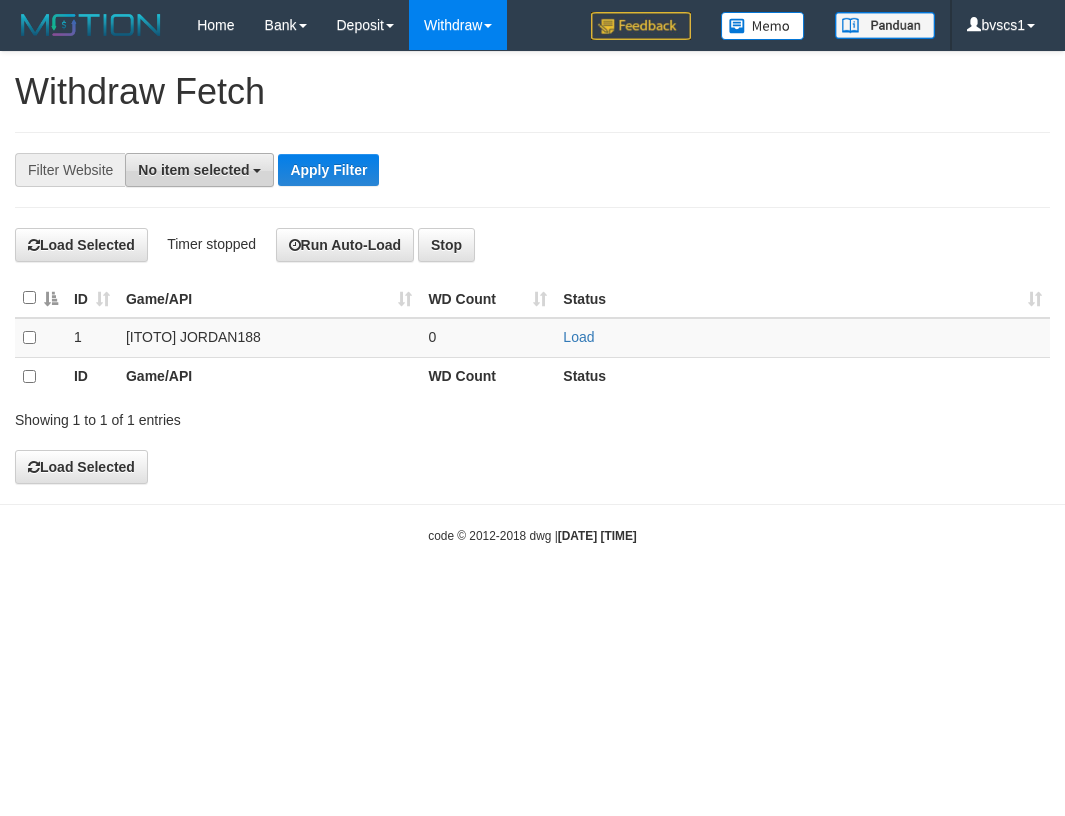 scroll, scrollTop: 0, scrollLeft: 0, axis: both 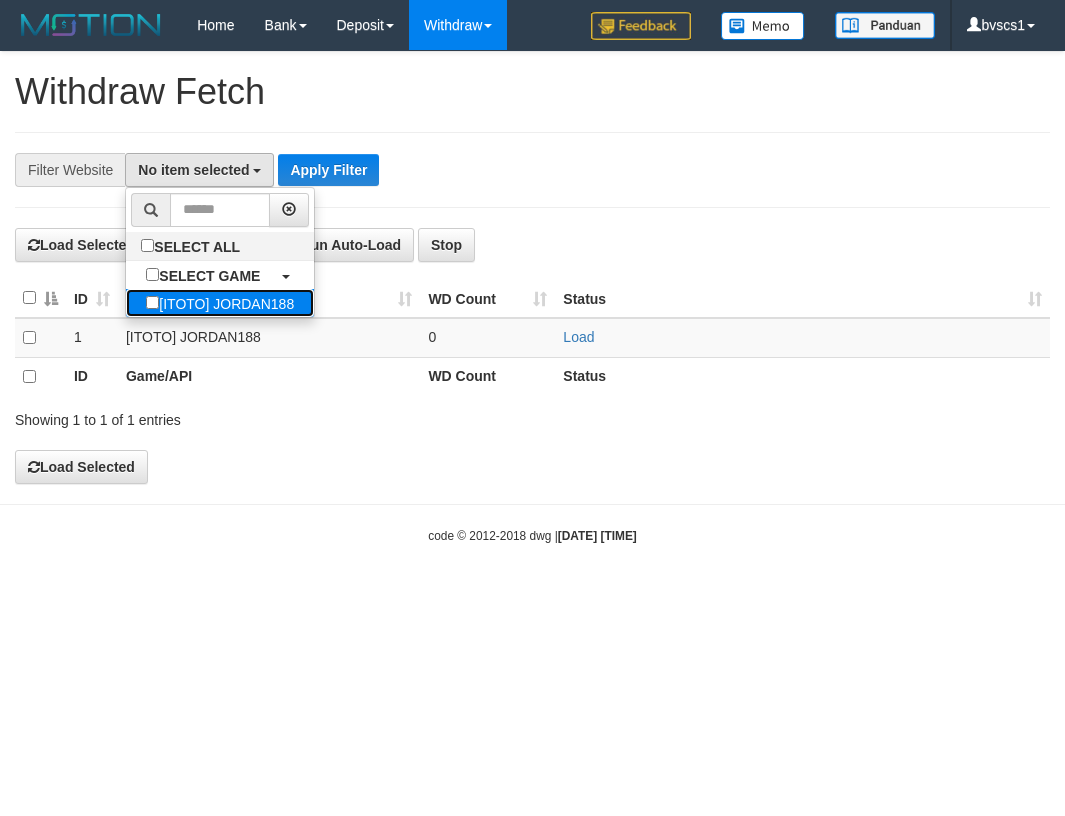 click on "[ITOTO] JORDAN188" at bounding box center (220, 303) 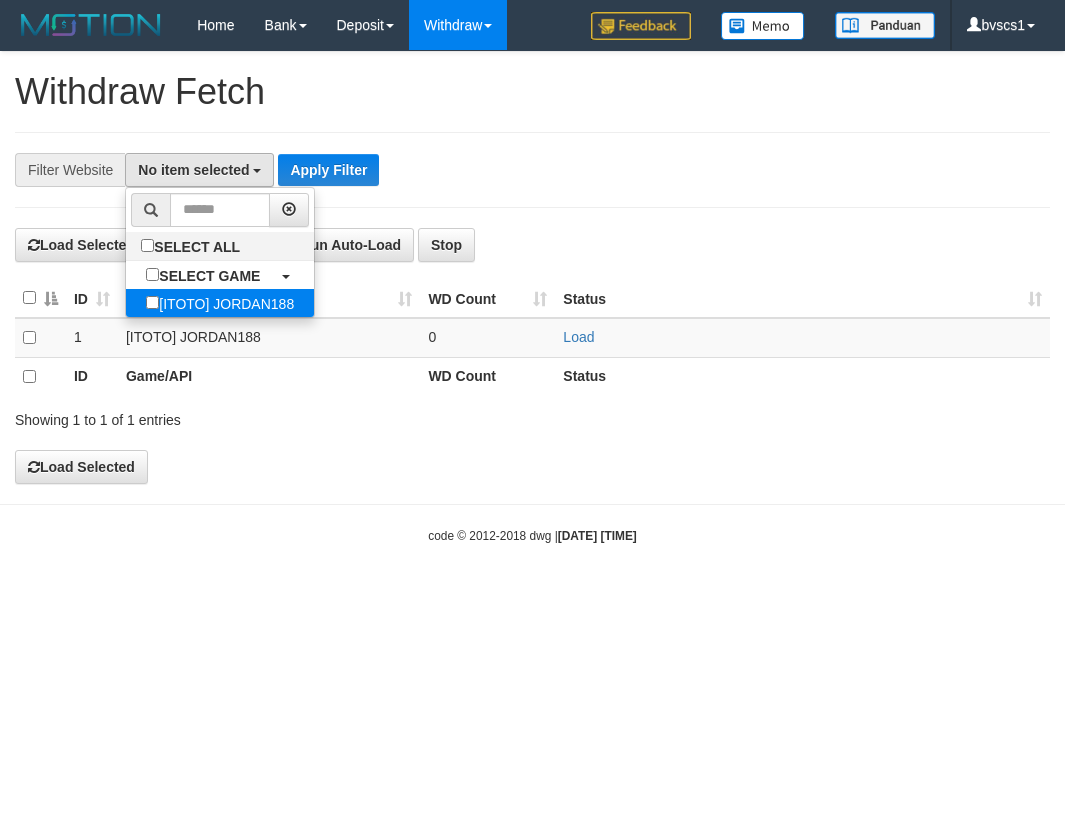 select on "****" 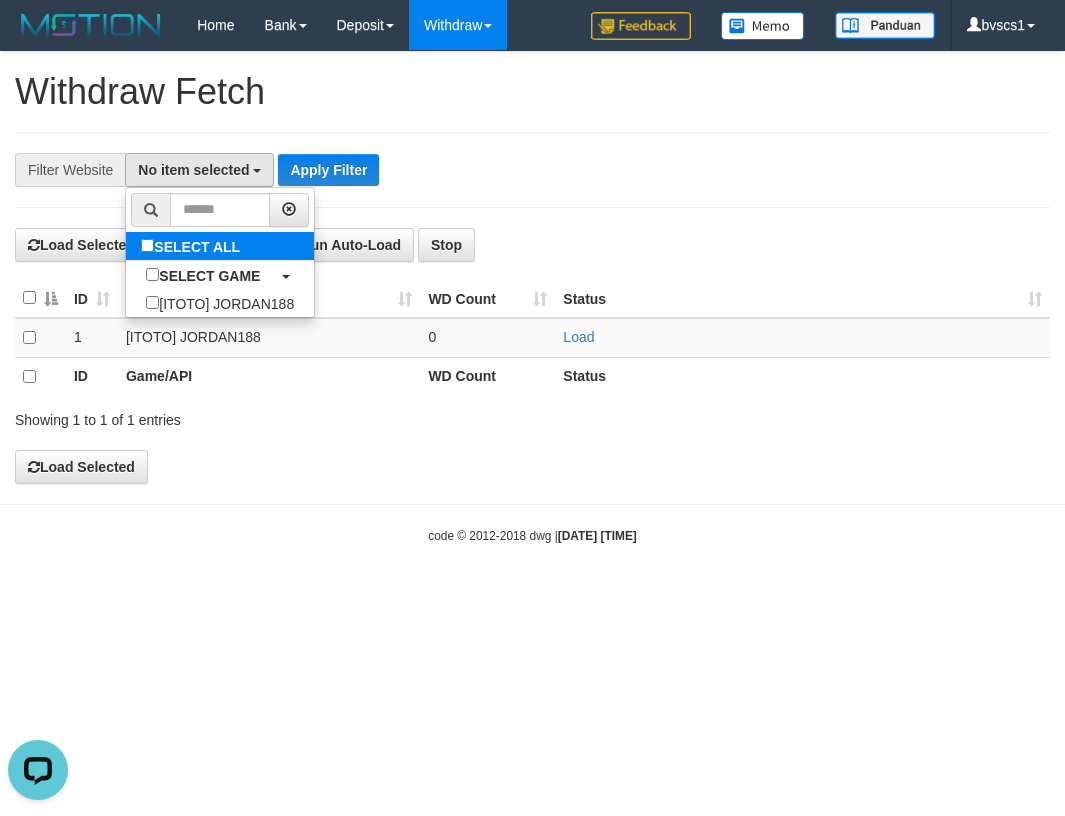 scroll, scrollTop: 0, scrollLeft: 0, axis: both 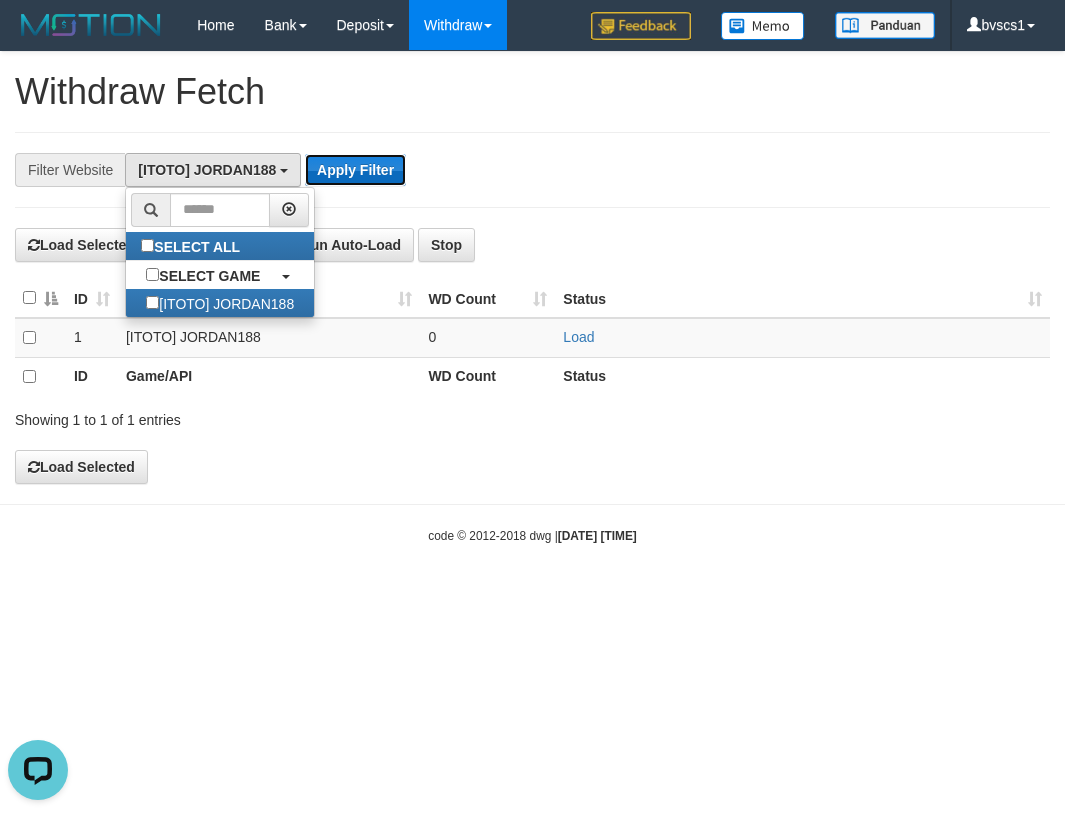 click on "Apply Filter" at bounding box center (355, 170) 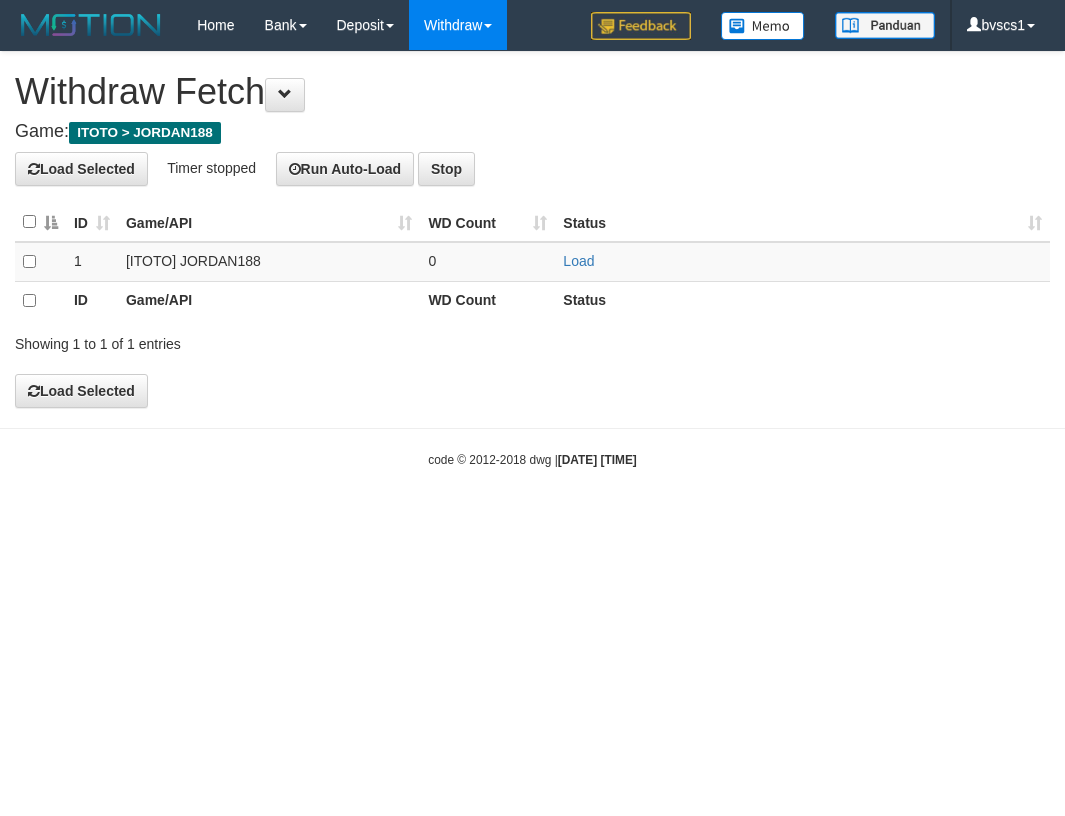 scroll, scrollTop: 0, scrollLeft: 0, axis: both 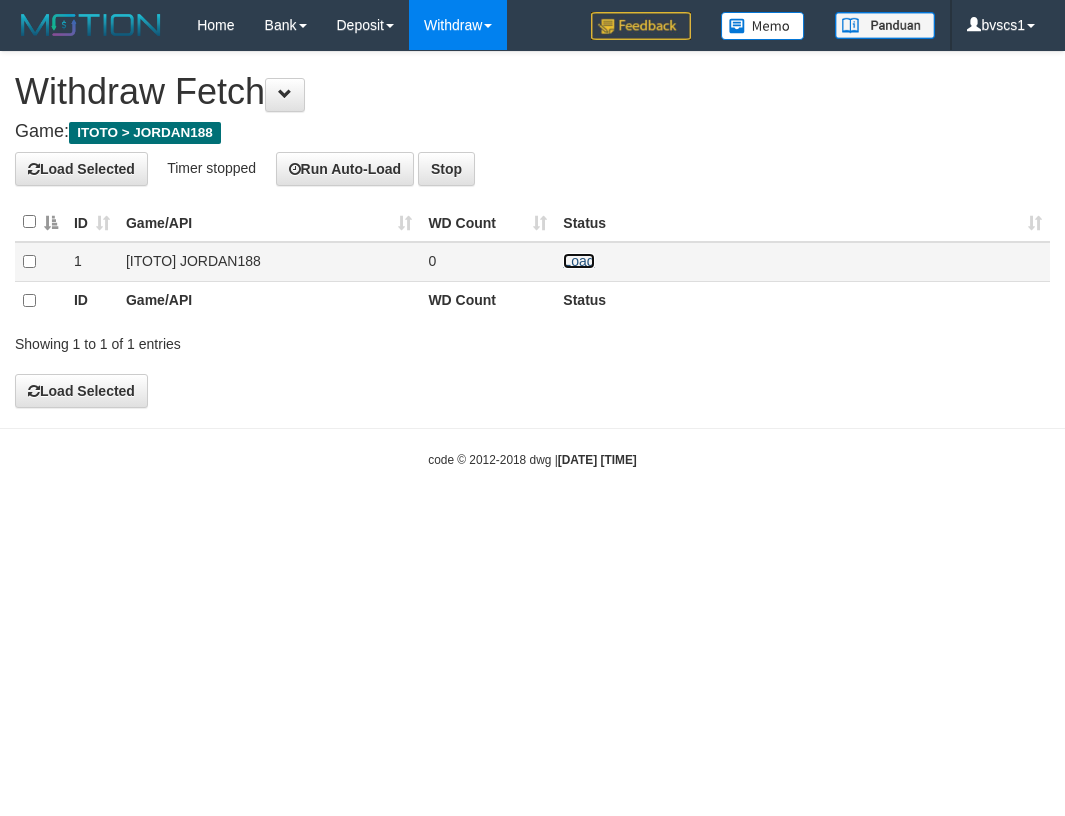 click on "Load" at bounding box center (578, 261) 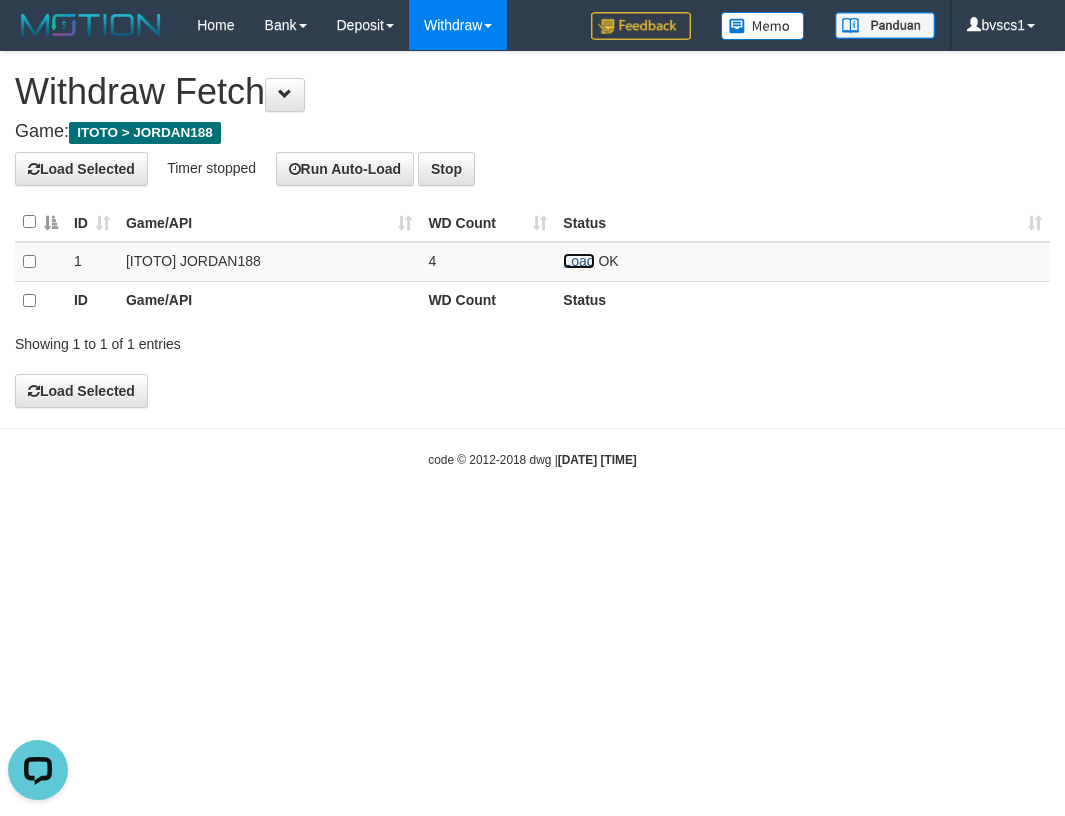 scroll, scrollTop: 0, scrollLeft: 0, axis: both 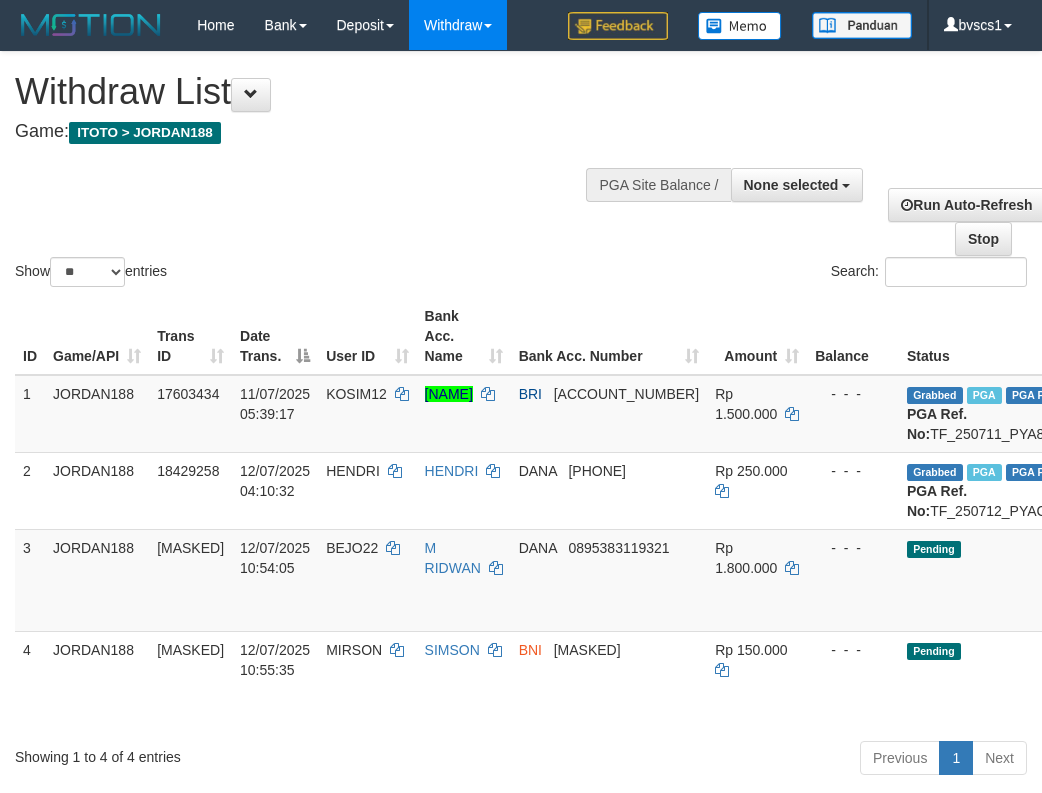 select 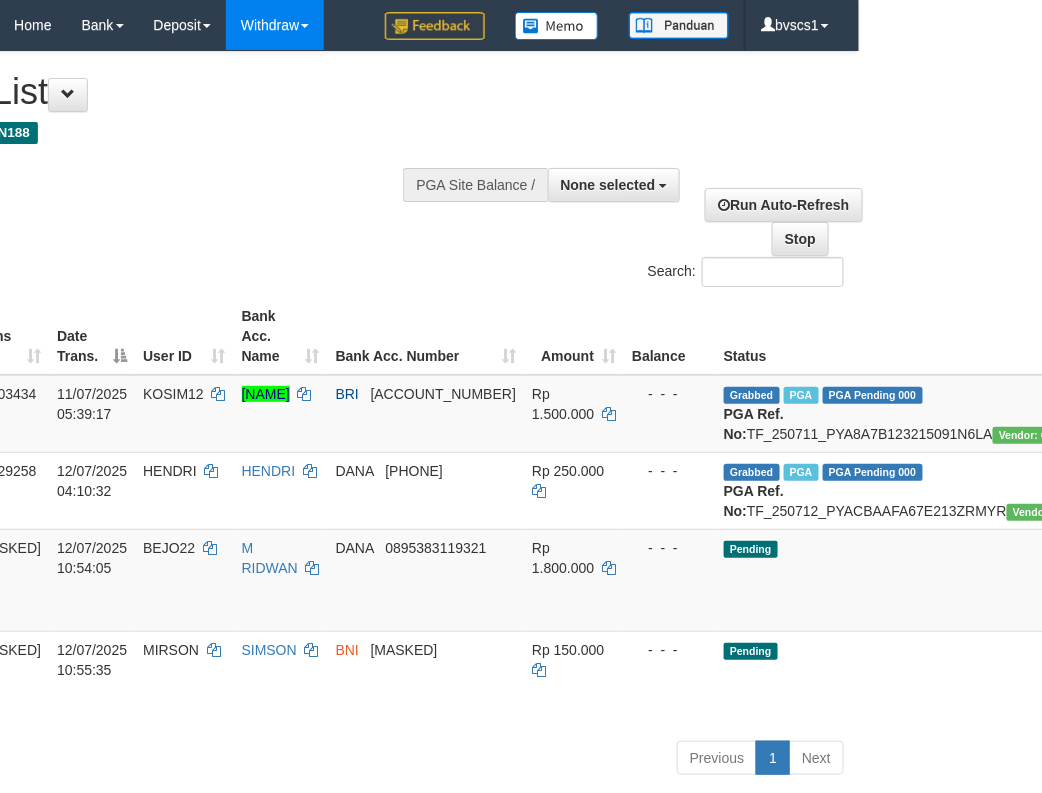 scroll, scrollTop: 0, scrollLeft: 292, axis: horizontal 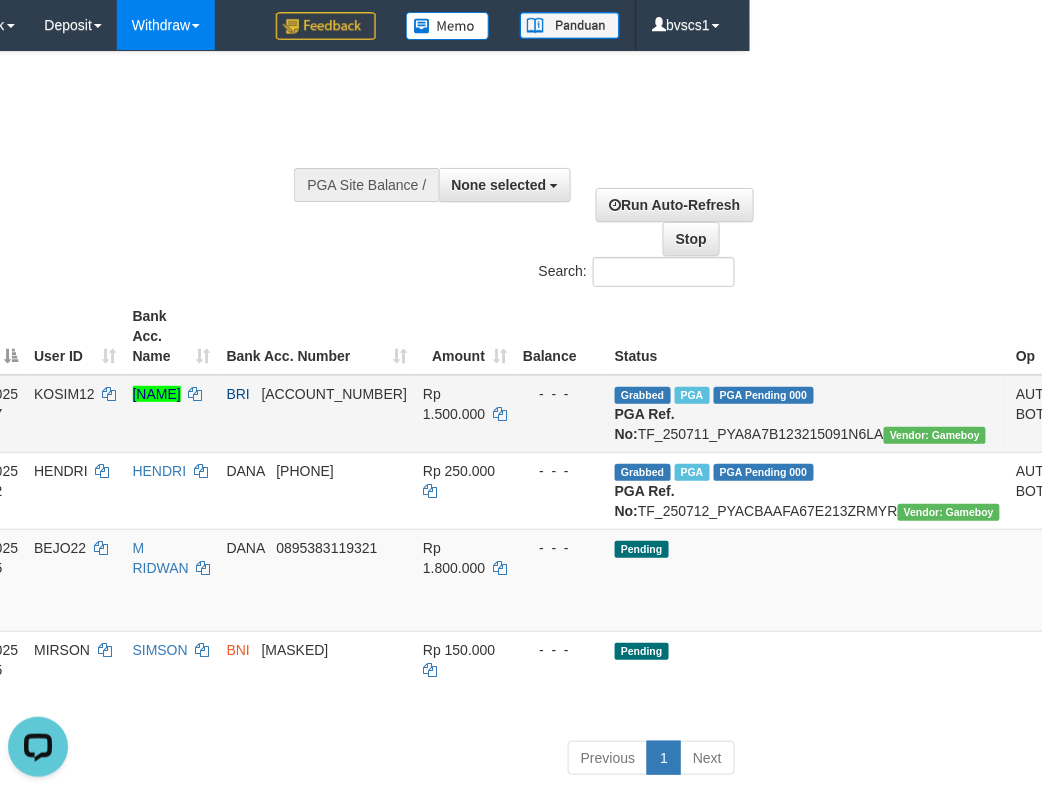 drag, startPoint x: 952, startPoint y: 630, endPoint x: 684, endPoint y: 411, distance: 346.0997 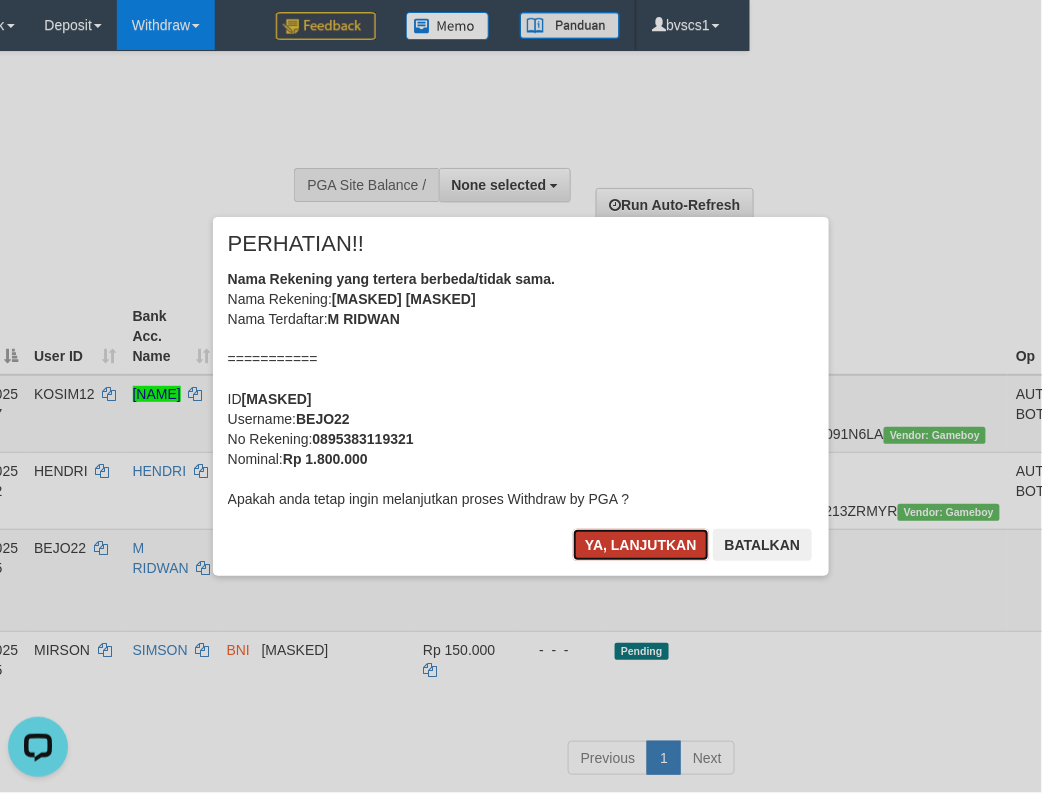click on "Ya, lanjutkan" at bounding box center (641, 545) 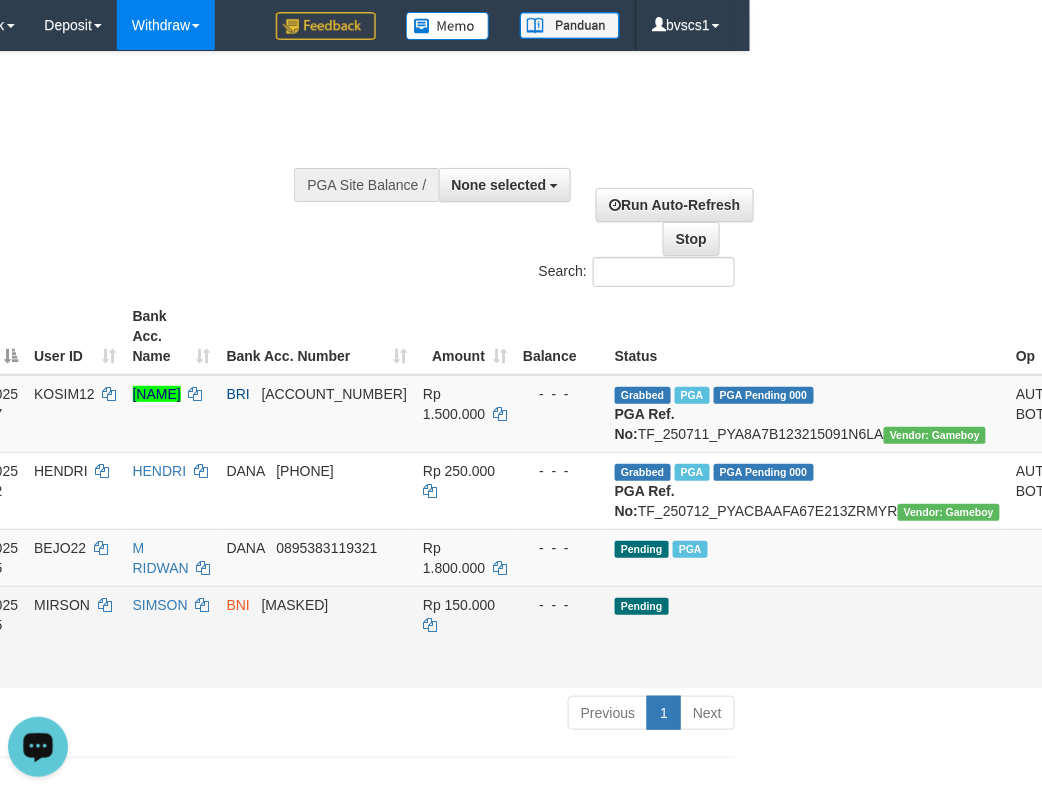 click on "Rp 150.000" at bounding box center (465, 637) 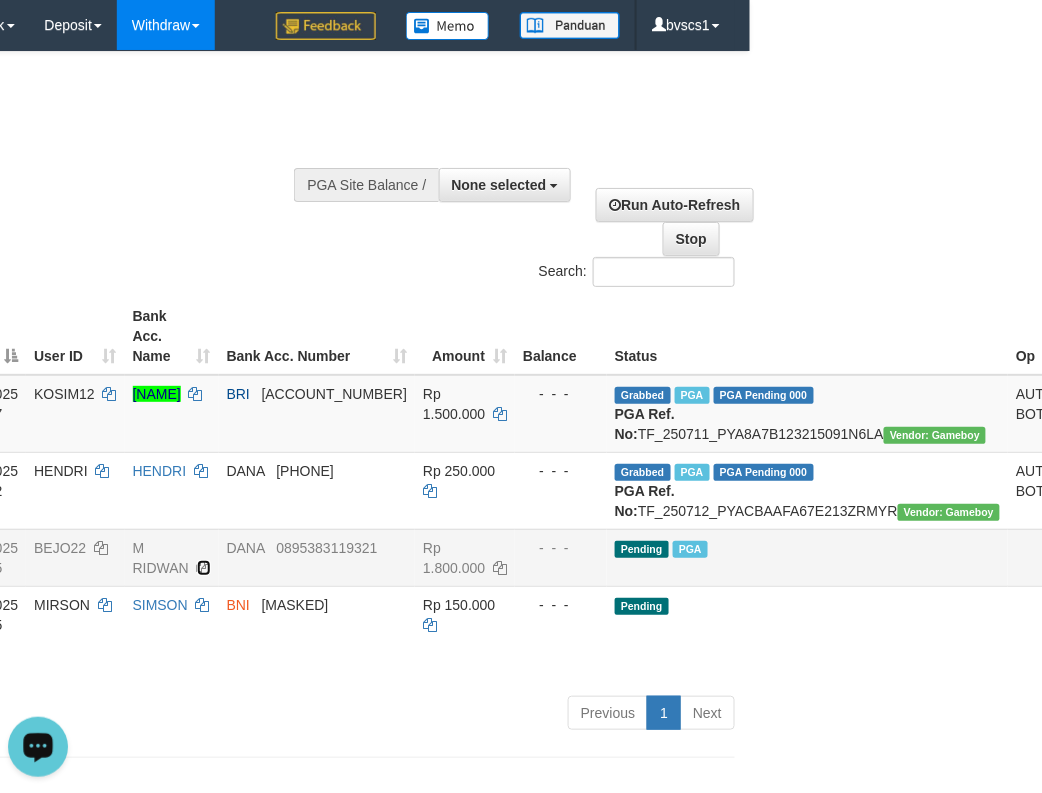 click at bounding box center [204, 568] 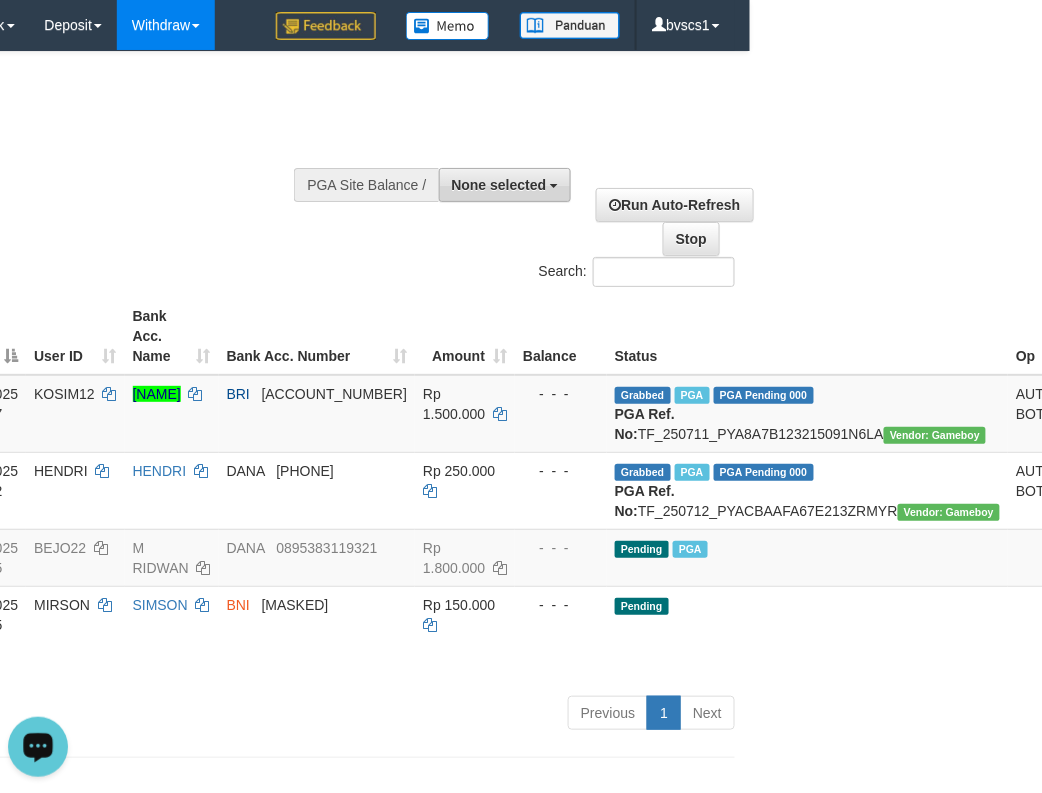 click on "None selected" at bounding box center [499, 185] 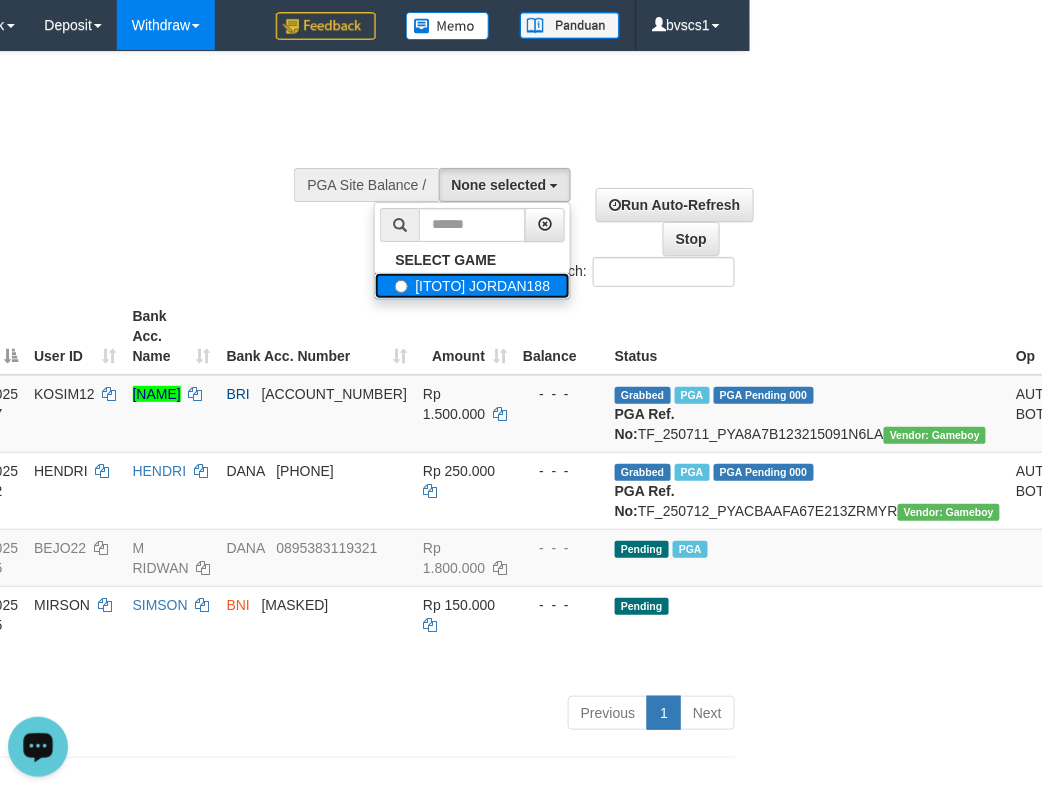 click on "[ITOTO] JORDAN188" at bounding box center [472, 286] 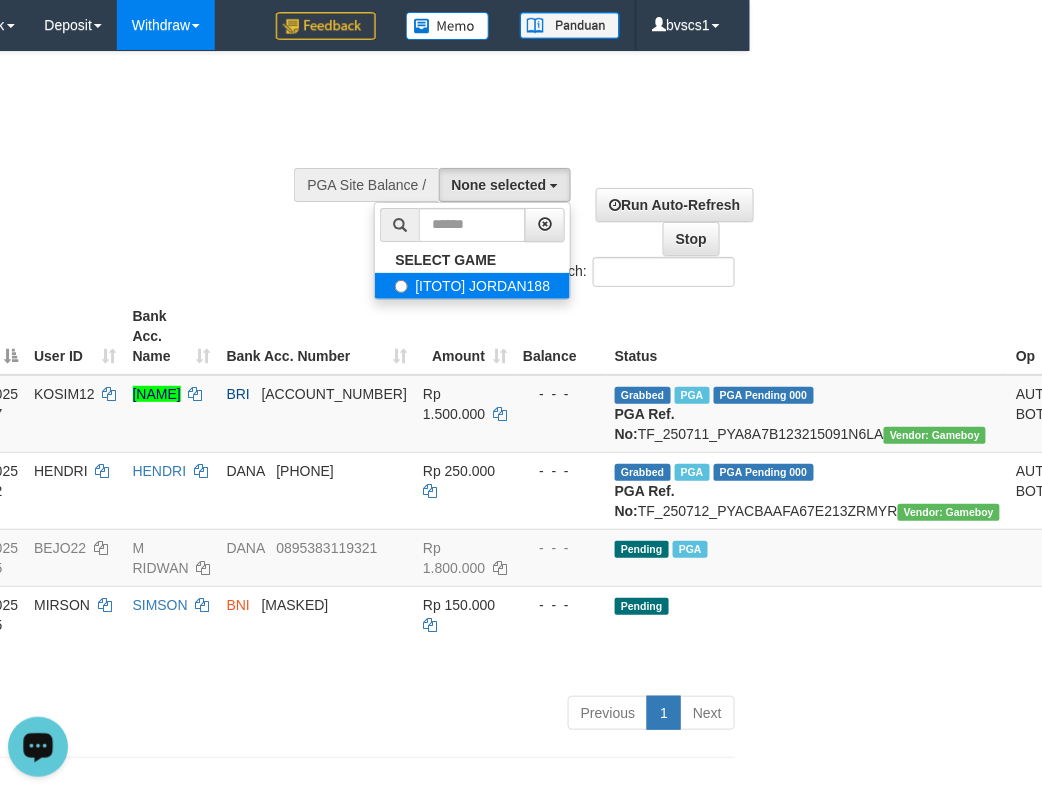 select on "****" 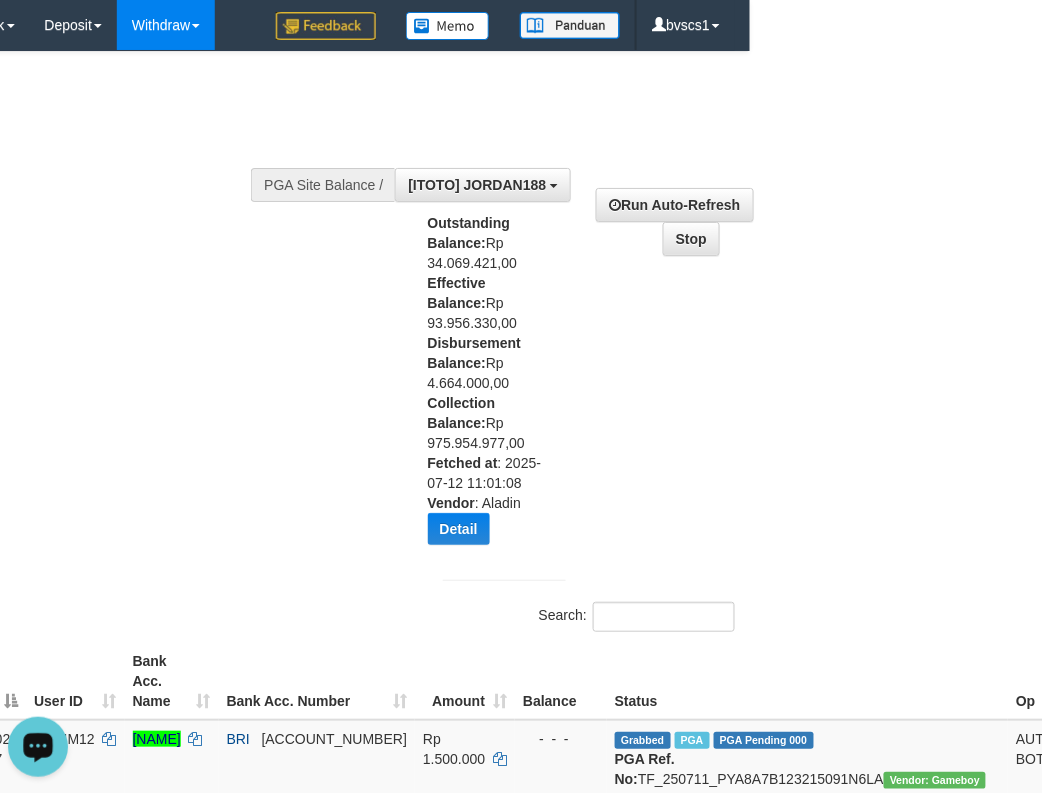click on "**********" at bounding box center (581, 377) 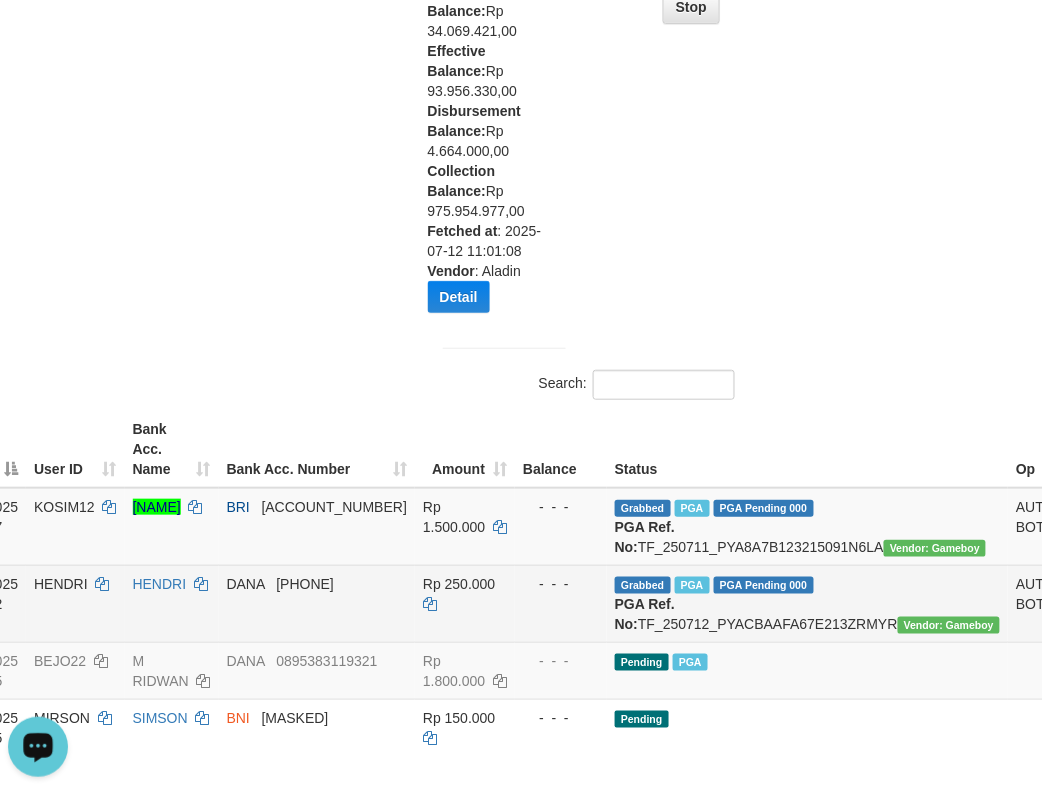 scroll, scrollTop: 300, scrollLeft: 292, axis: both 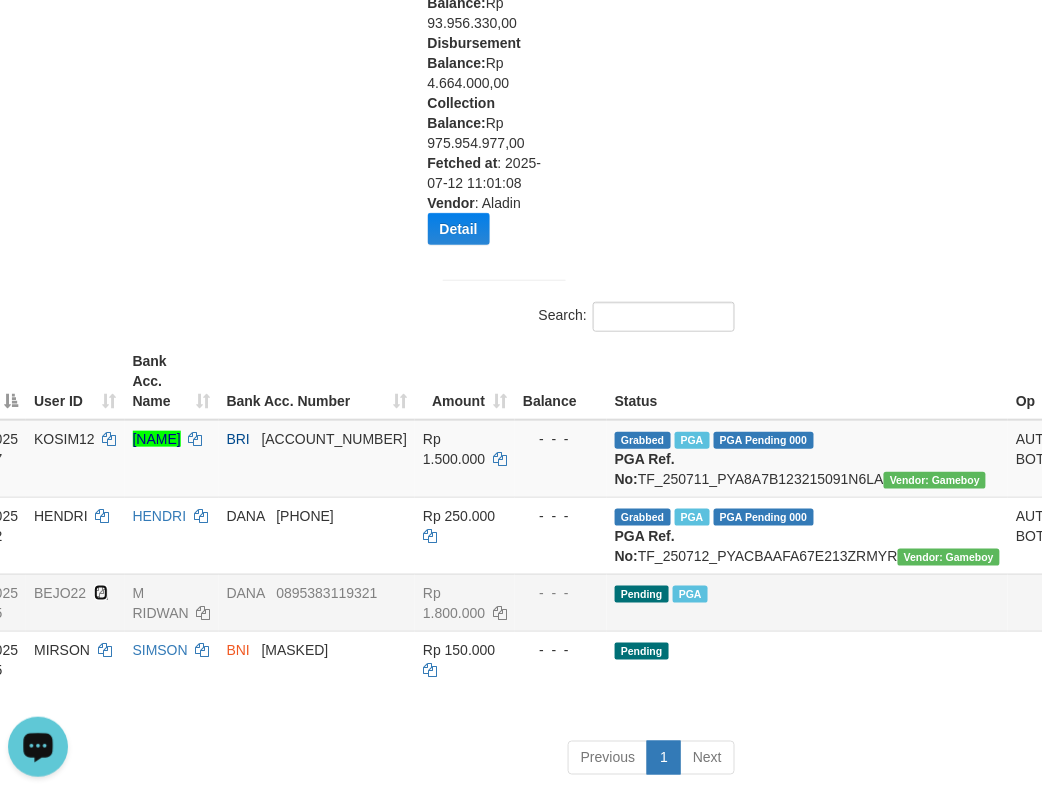 click at bounding box center (101, 593) 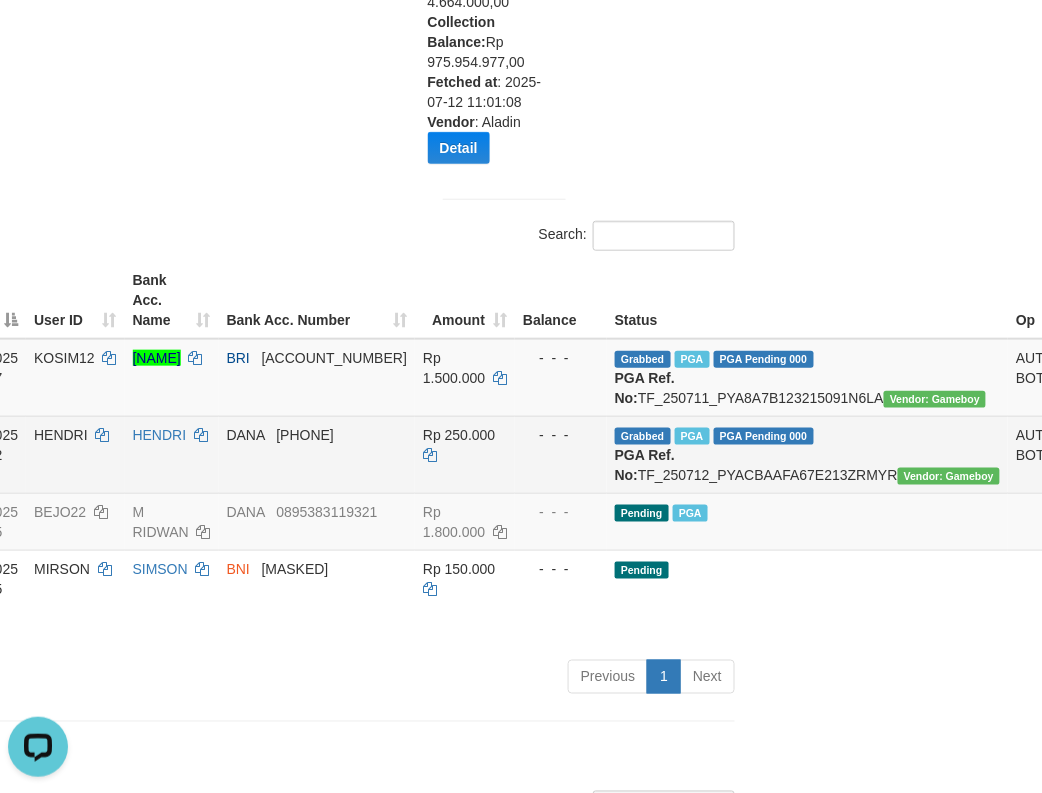 scroll, scrollTop: 450, scrollLeft: 292, axis: both 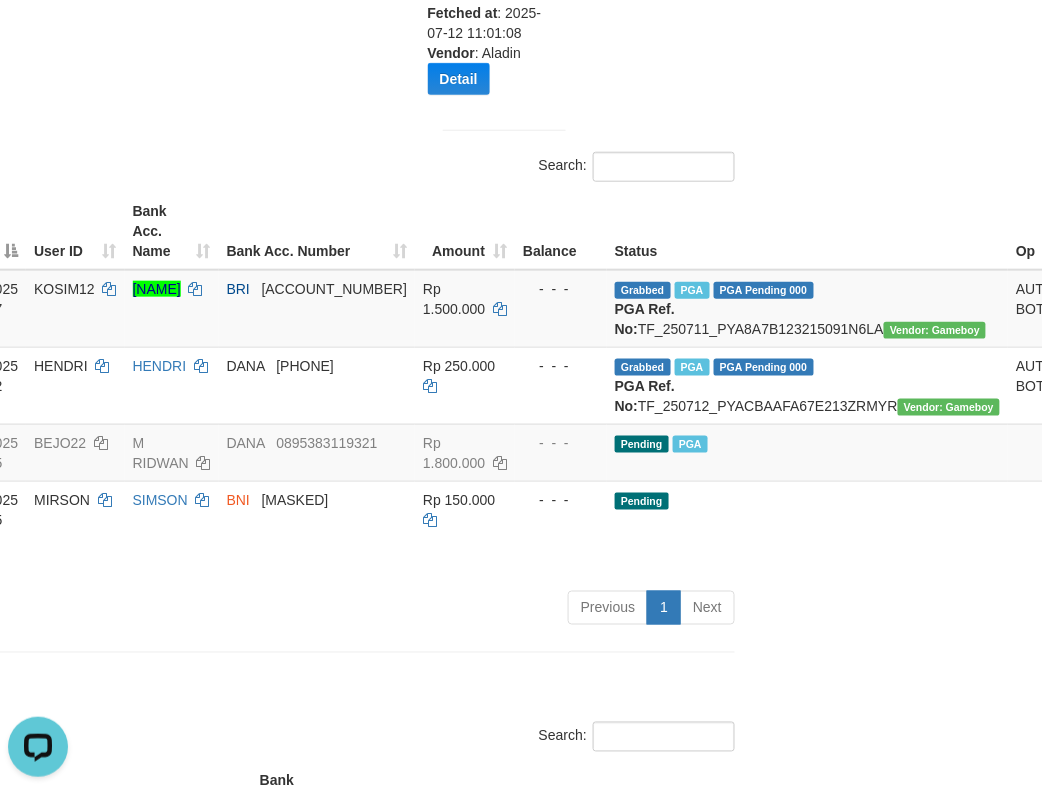 click on "**********" at bounding box center (229, 526) 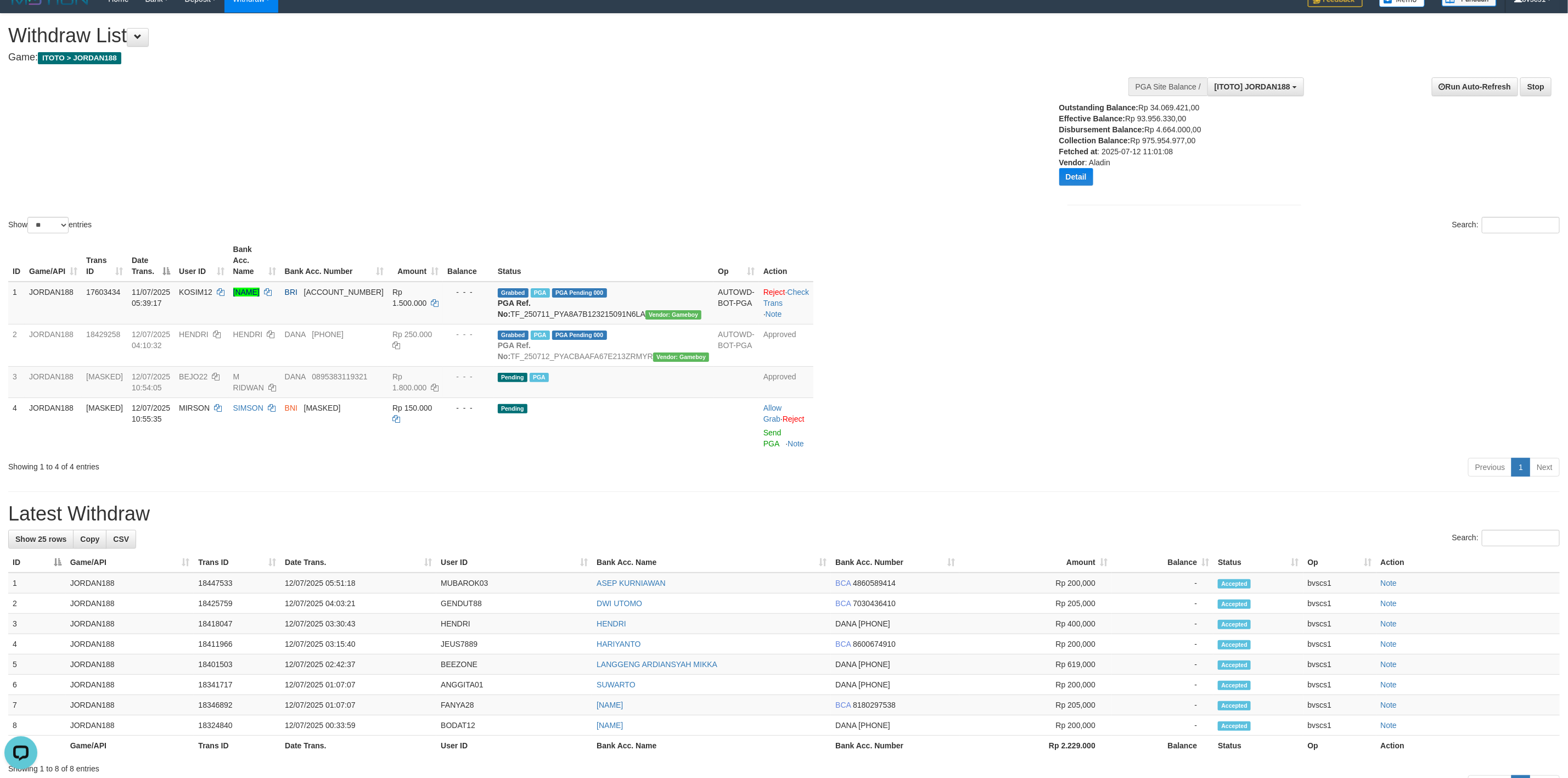 scroll, scrollTop: 0, scrollLeft: 0, axis: both 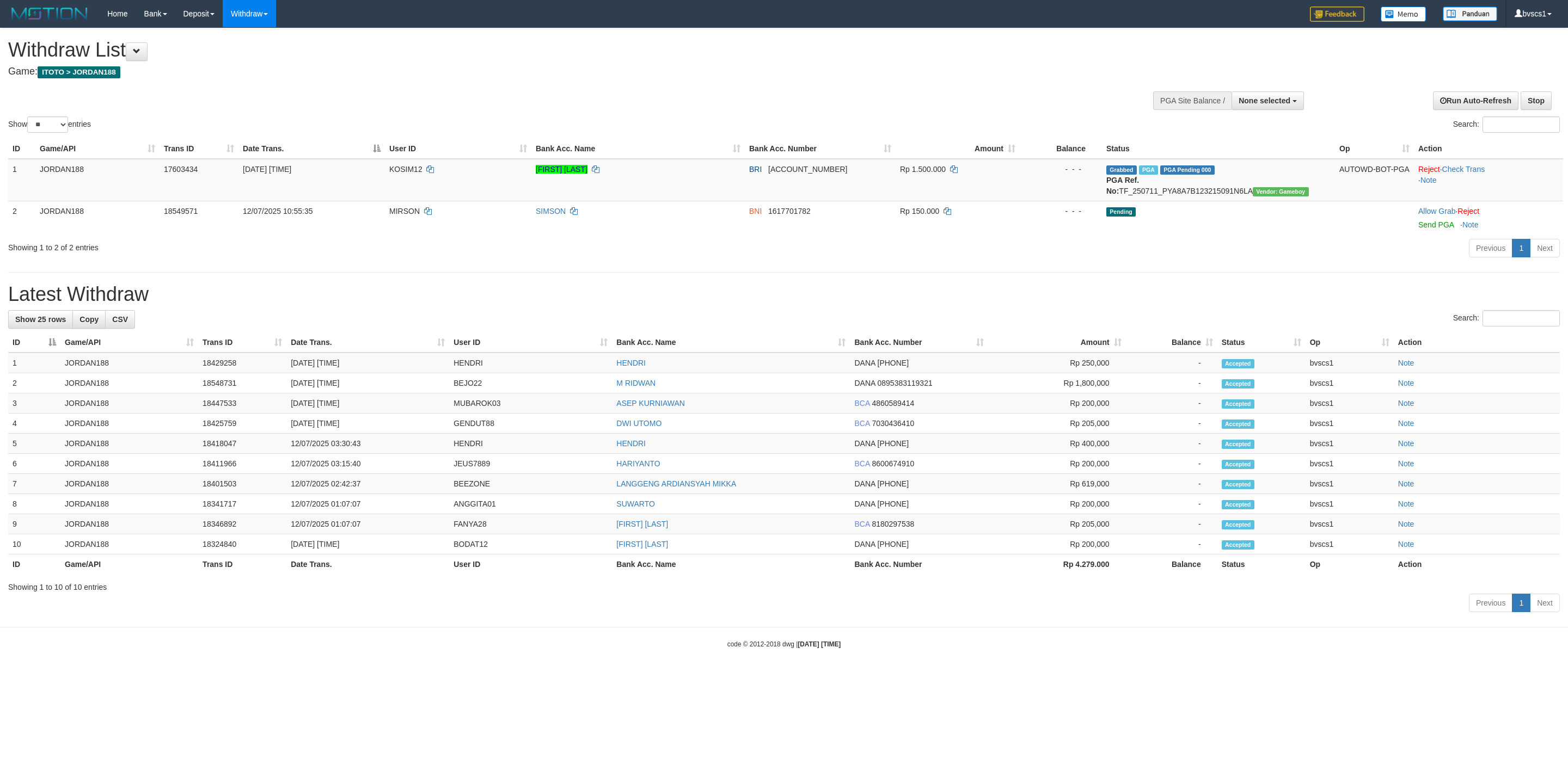 select 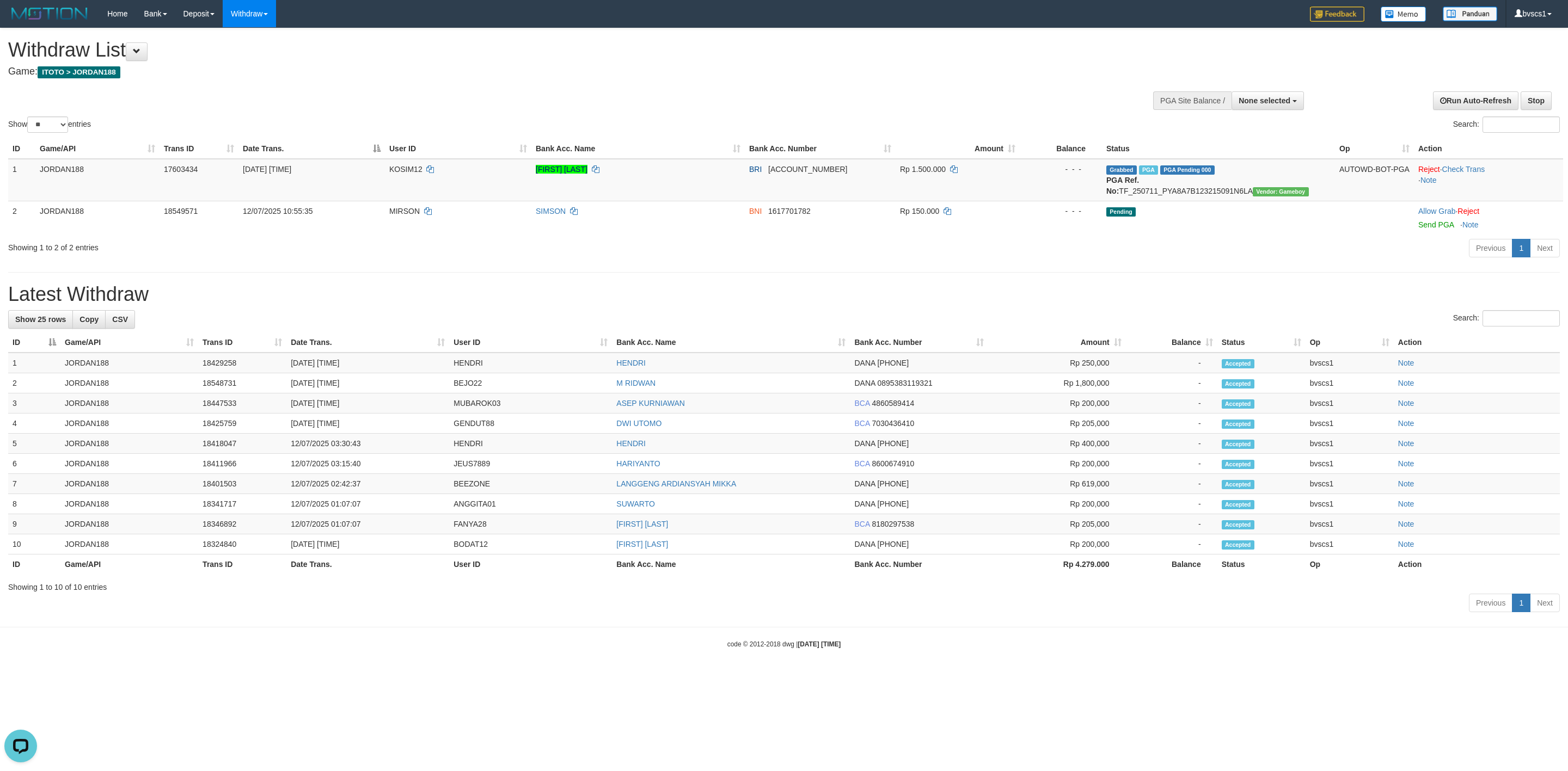 scroll, scrollTop: 0, scrollLeft: 0, axis: both 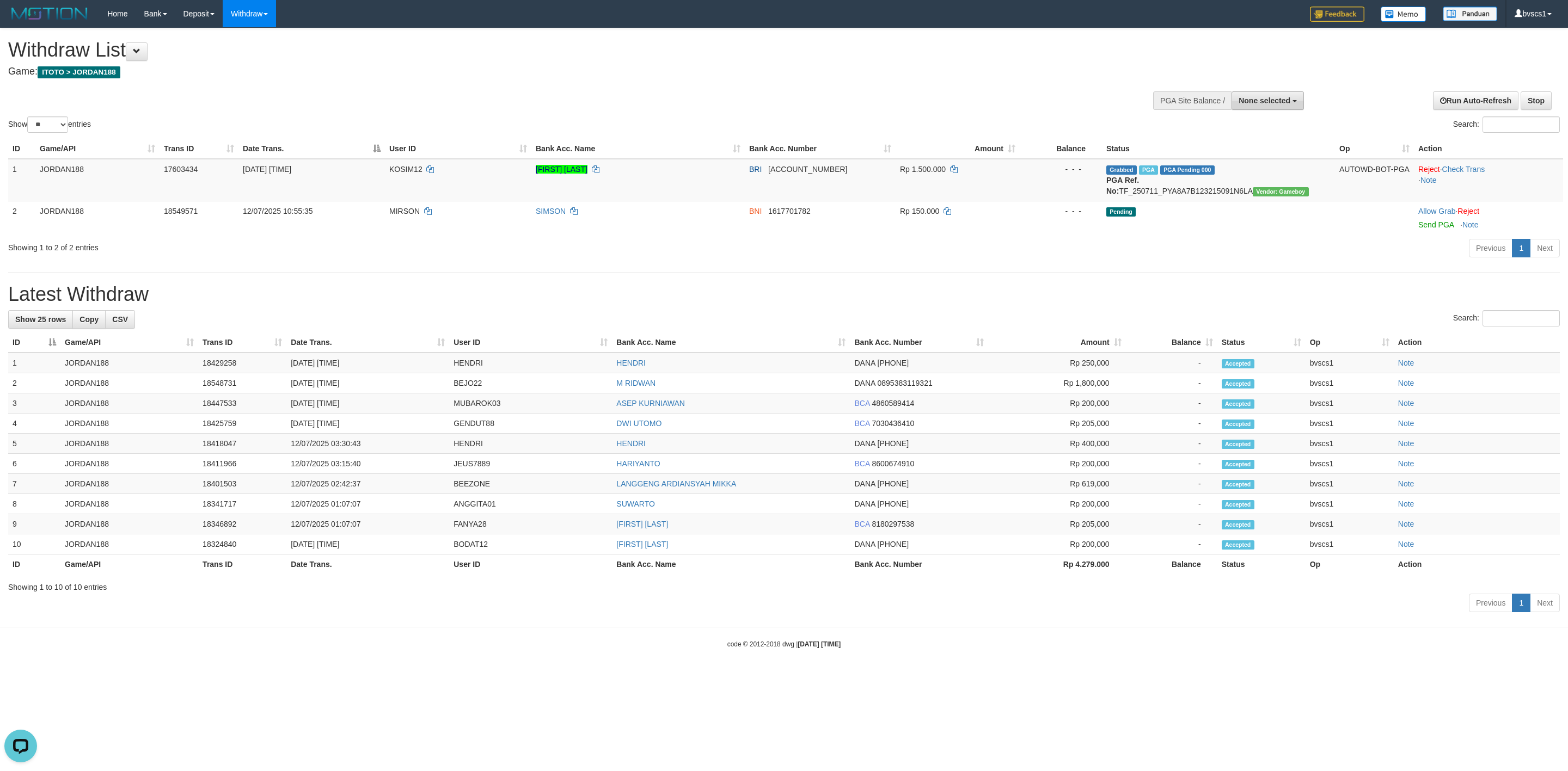 click on "None selected" at bounding box center (1264, 101) 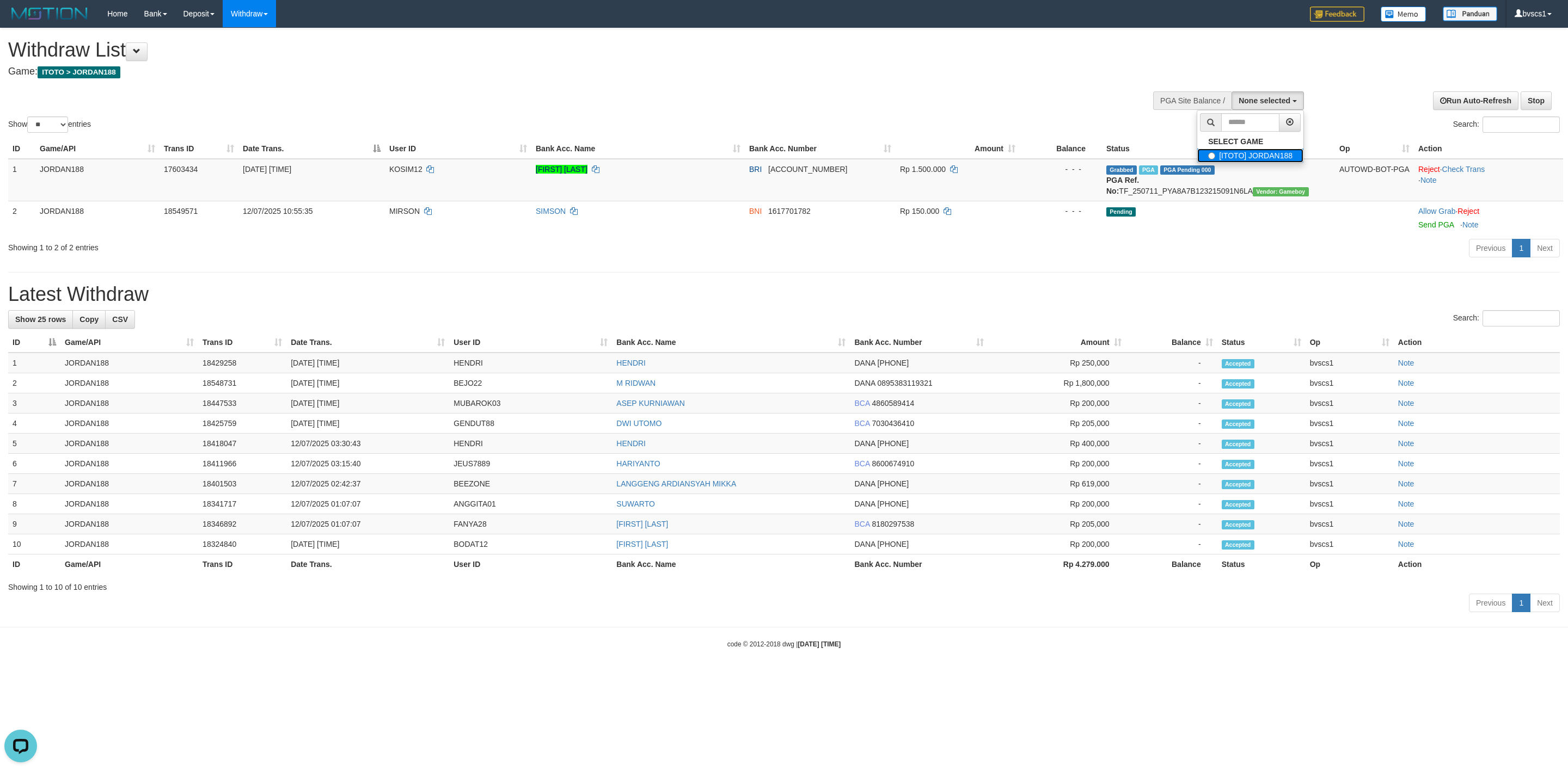 click on "[ITOTO] JORDAN188" at bounding box center (1250, 156) 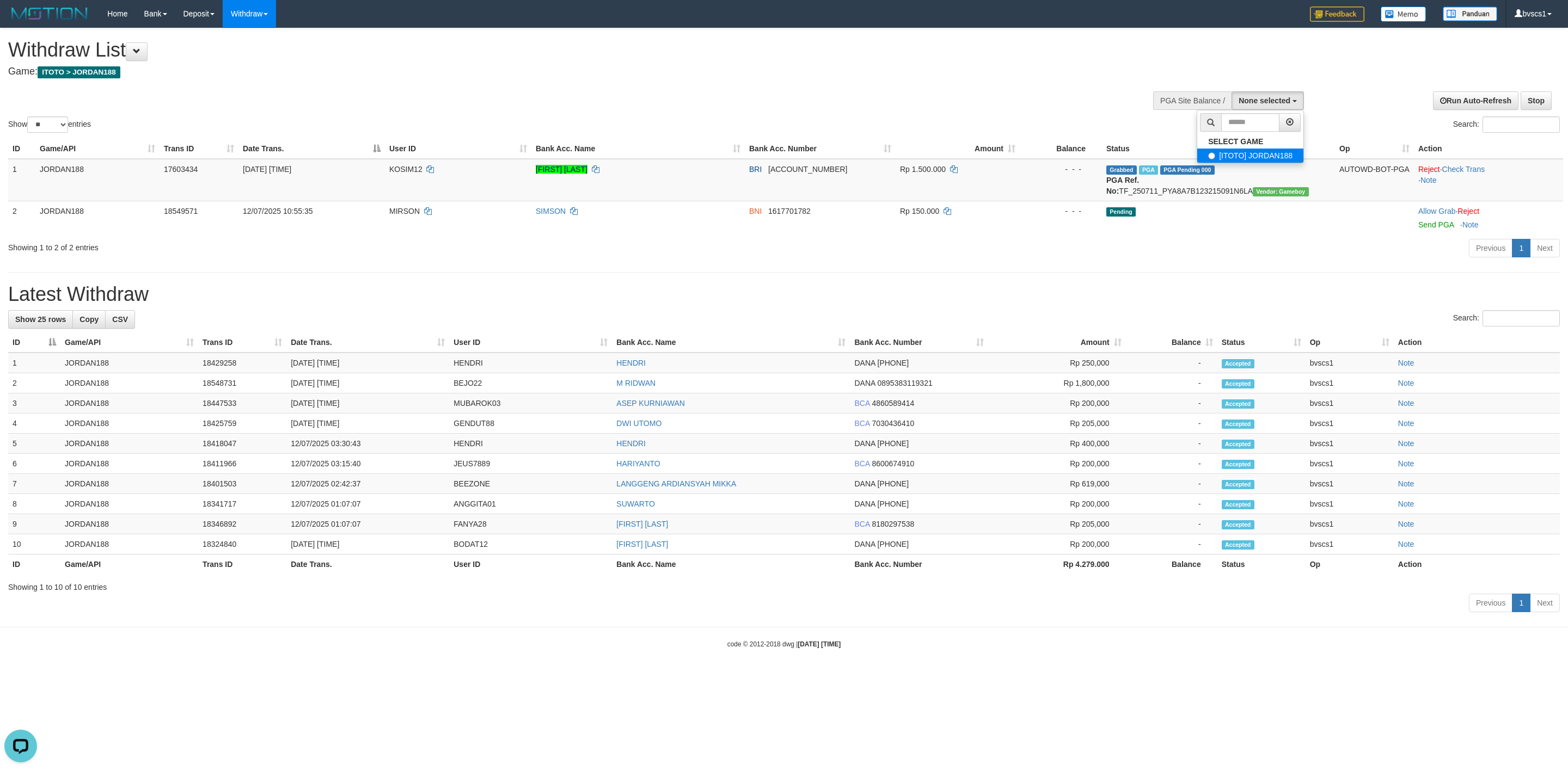 select on "****" 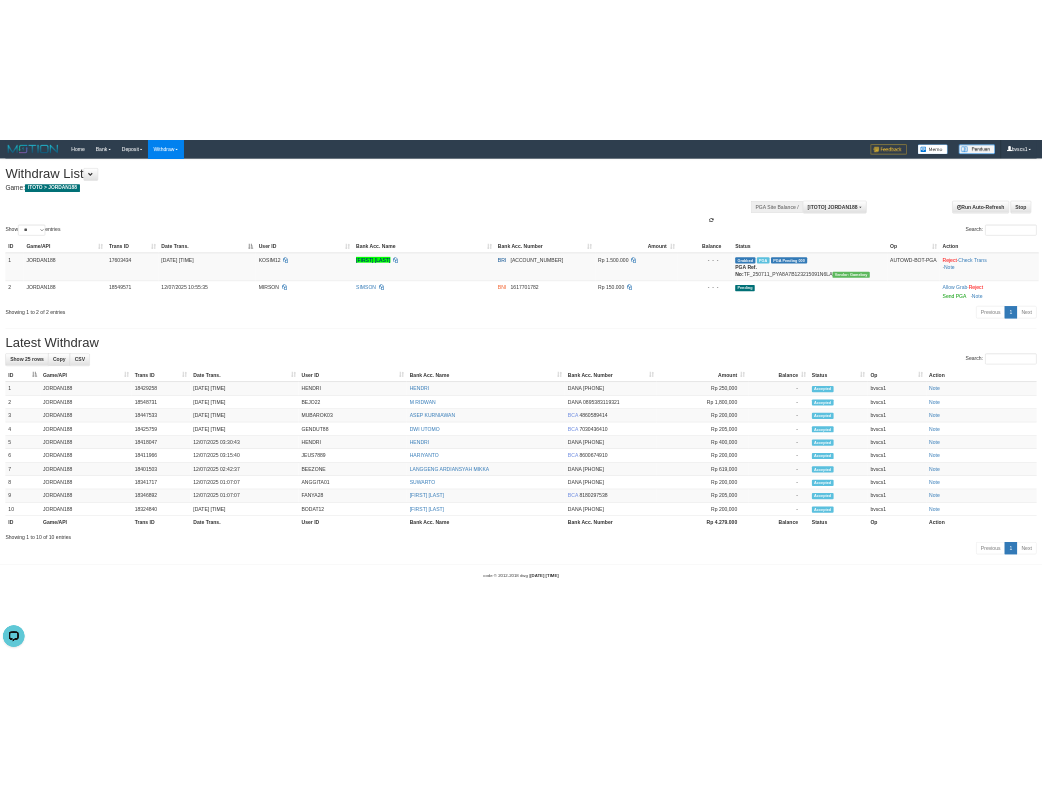 scroll, scrollTop: 18, scrollLeft: 0, axis: vertical 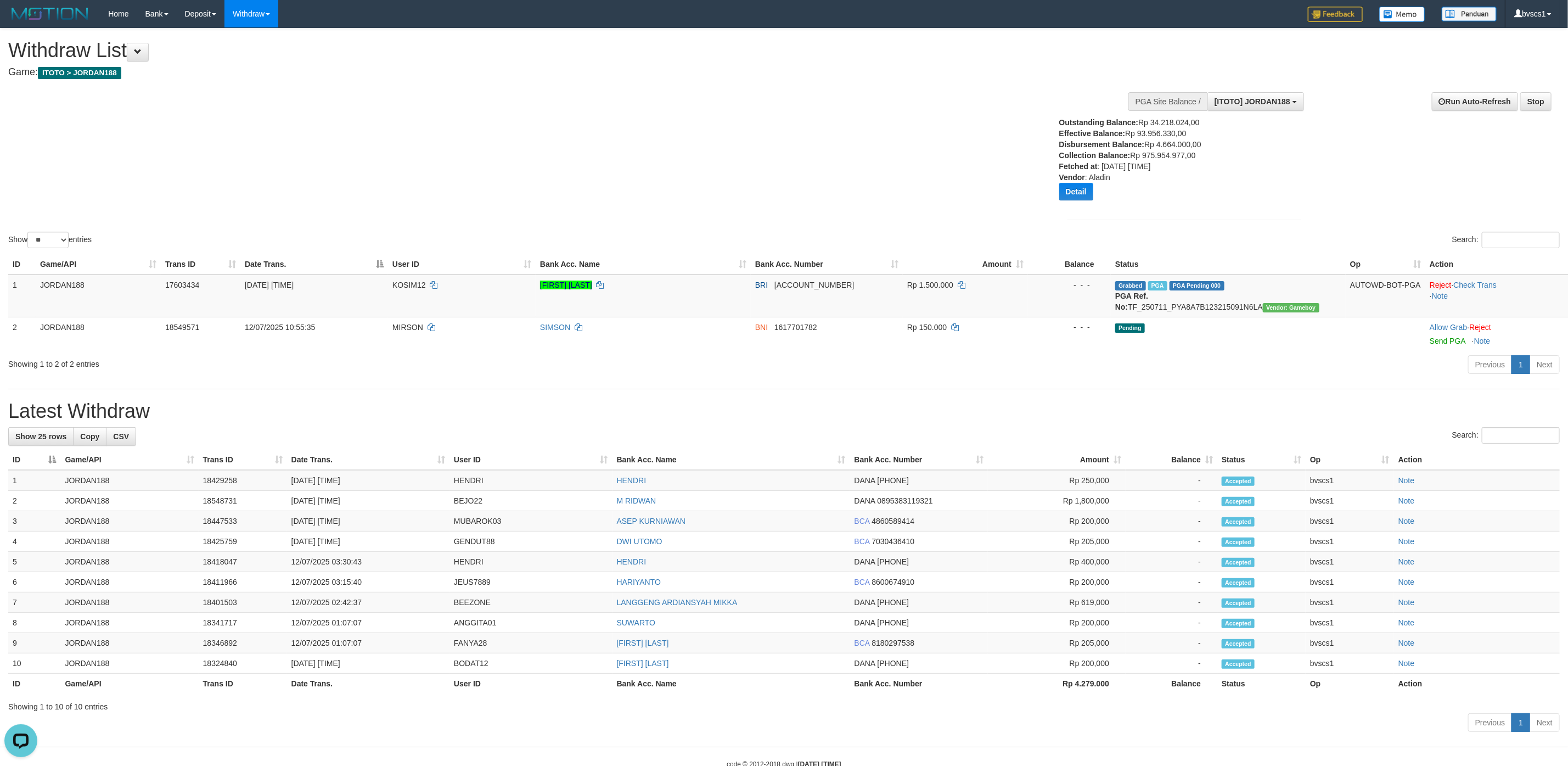 click on "**********" at bounding box center (784, 382) 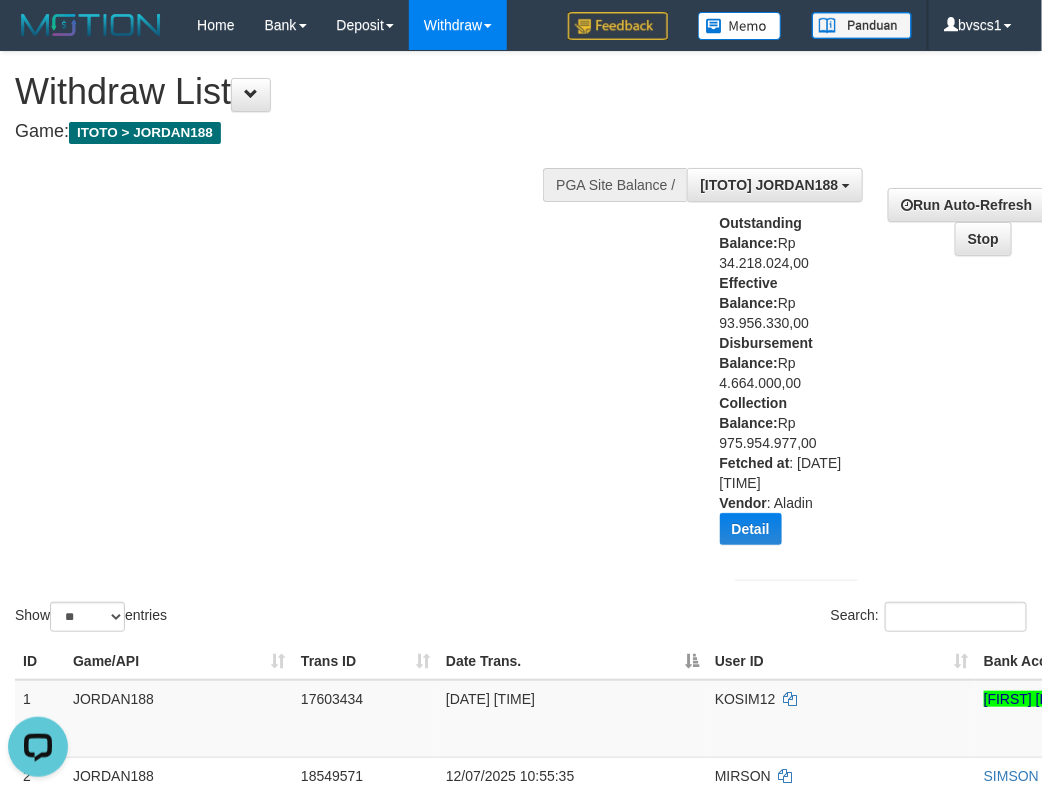 drag, startPoint x: 423, startPoint y: 289, endPoint x: 466, endPoint y: 370, distance: 91.706055 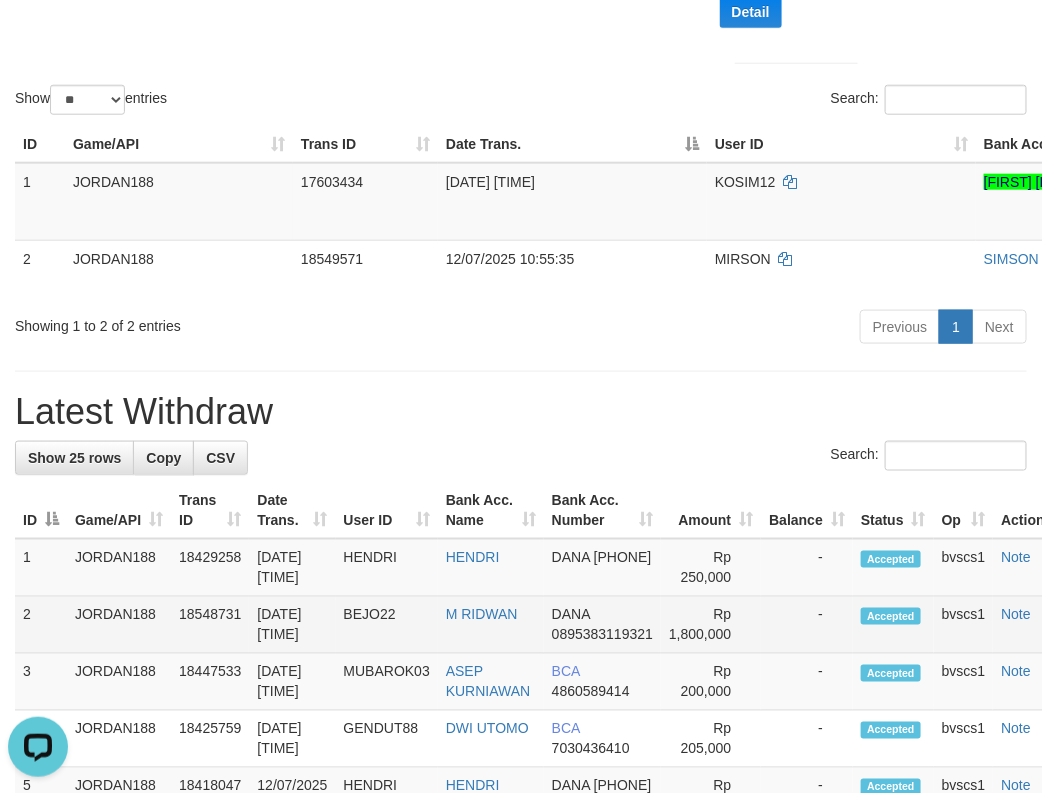 scroll, scrollTop: 600, scrollLeft: 0, axis: vertical 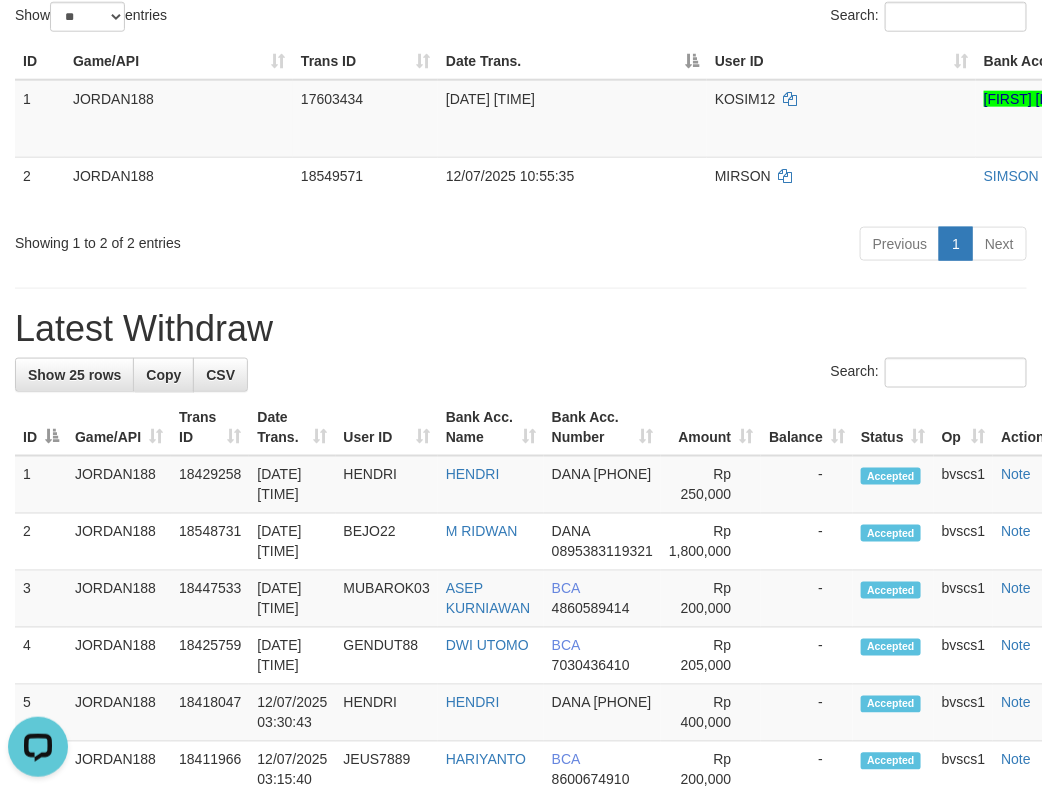 click on "**********" at bounding box center (521, 316) 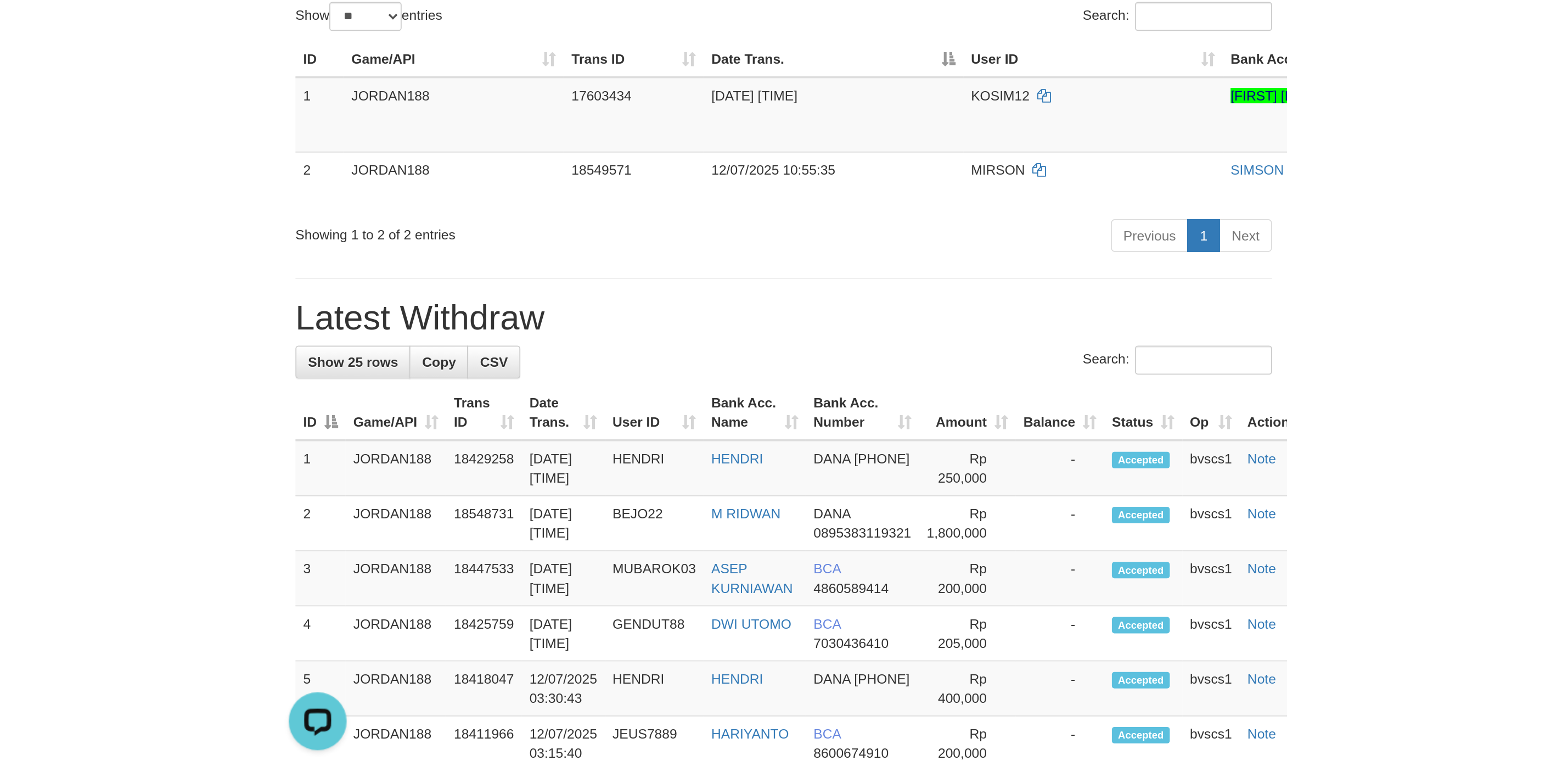 scroll, scrollTop: 36, scrollLeft: 0, axis: vertical 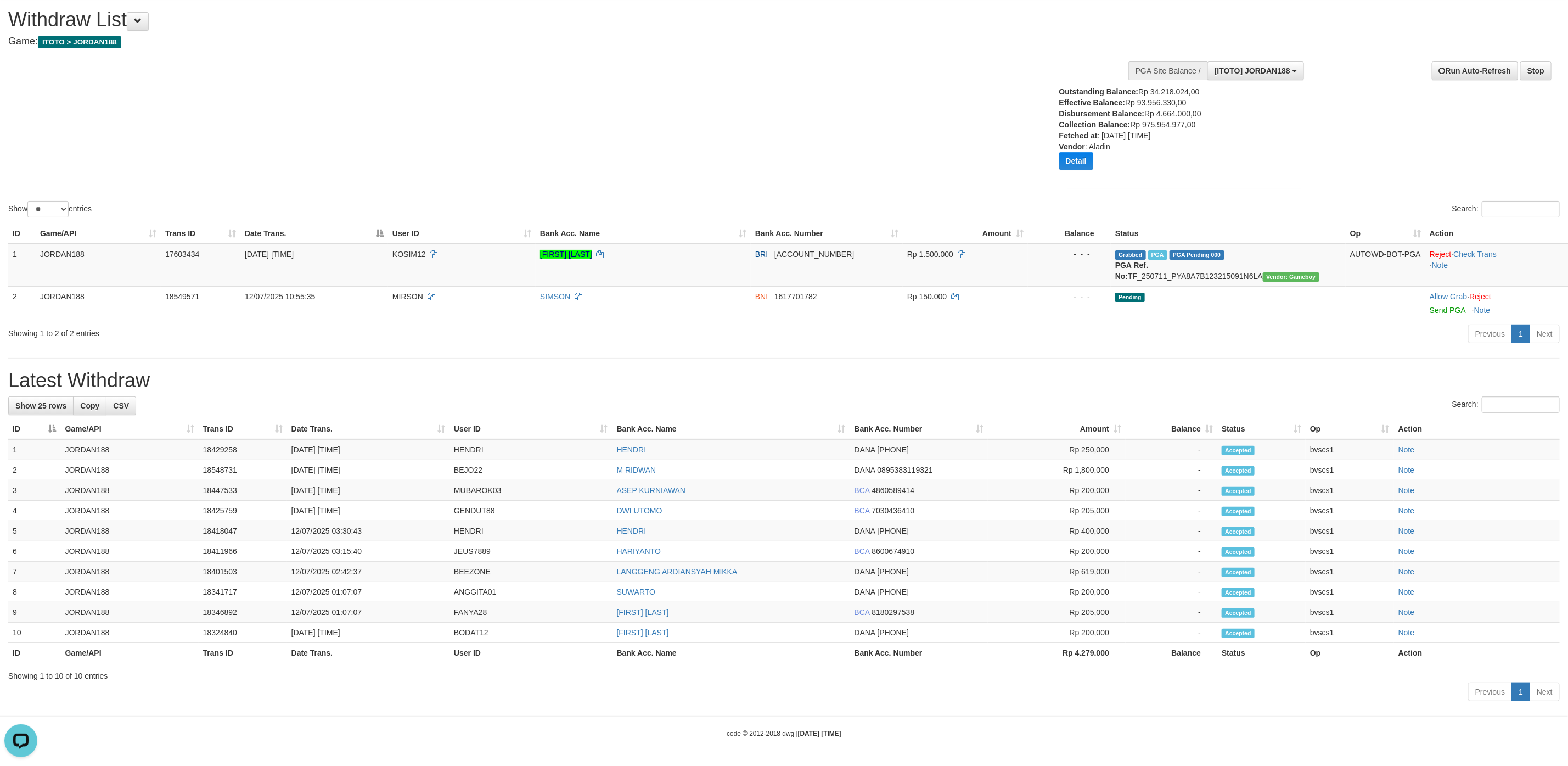 click on "Latest Withdraw" at bounding box center [784, 381] 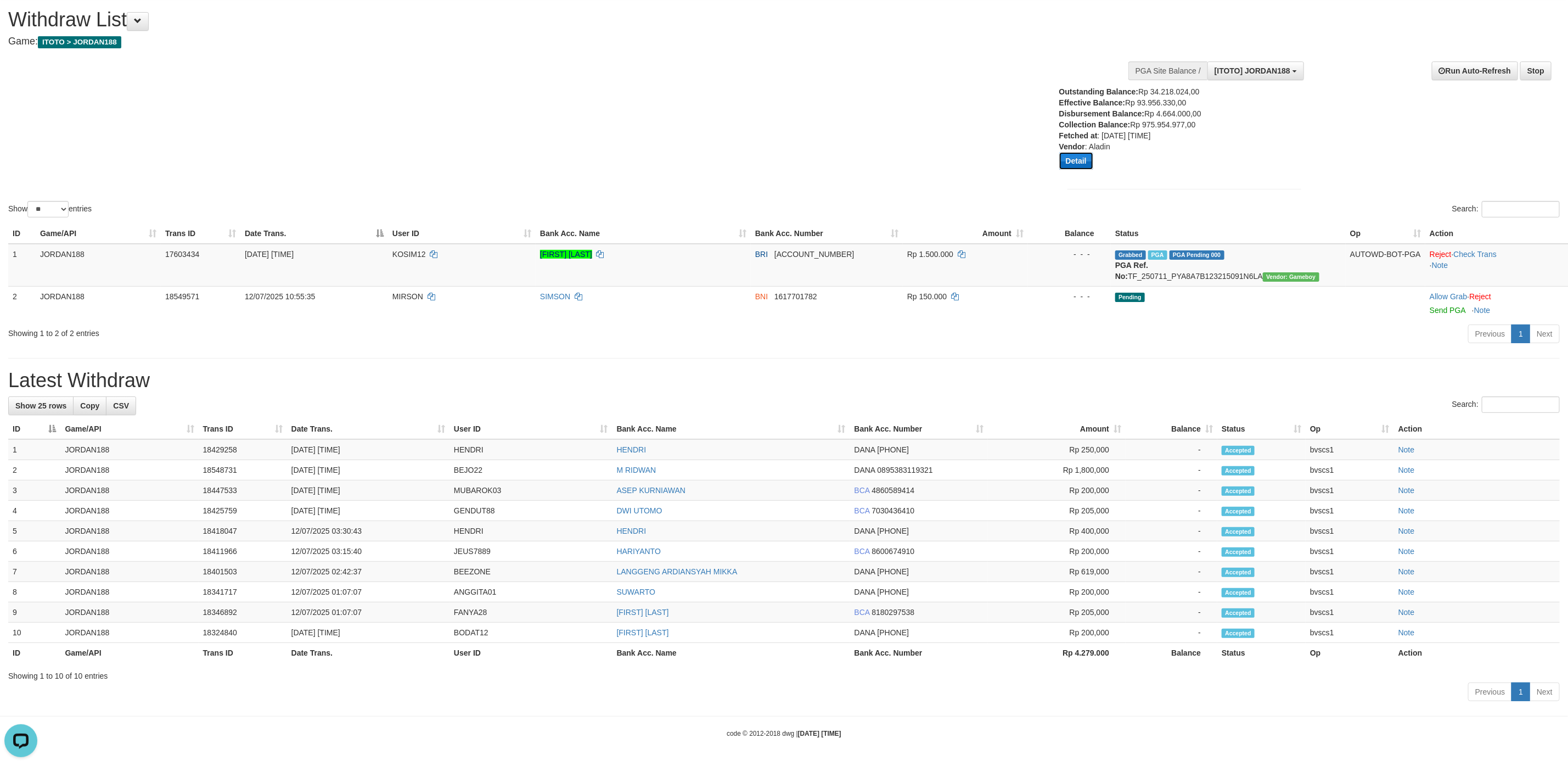 click on "Detail" at bounding box center (1076, 161) 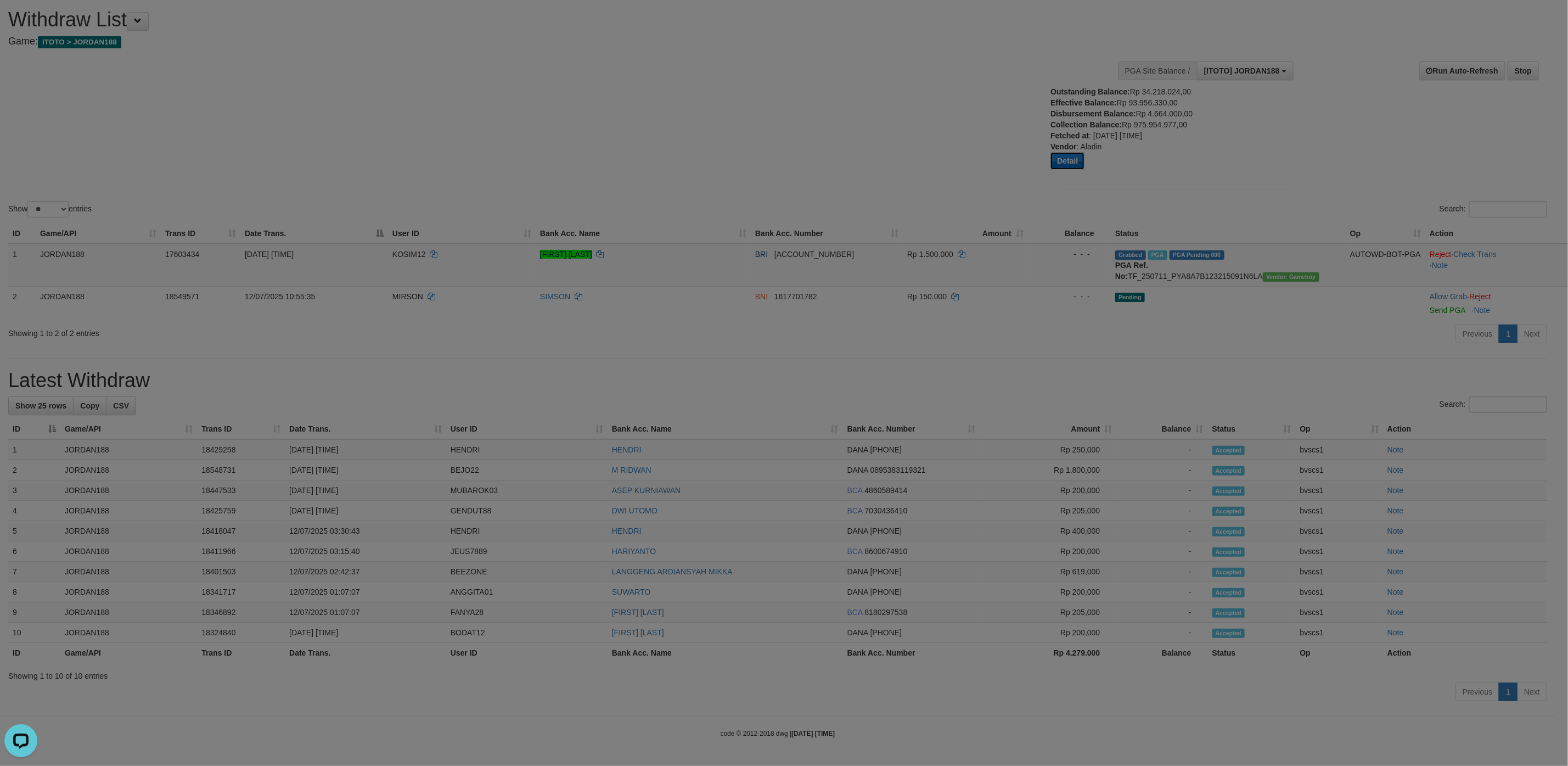 scroll, scrollTop: 24, scrollLeft: 0, axis: vertical 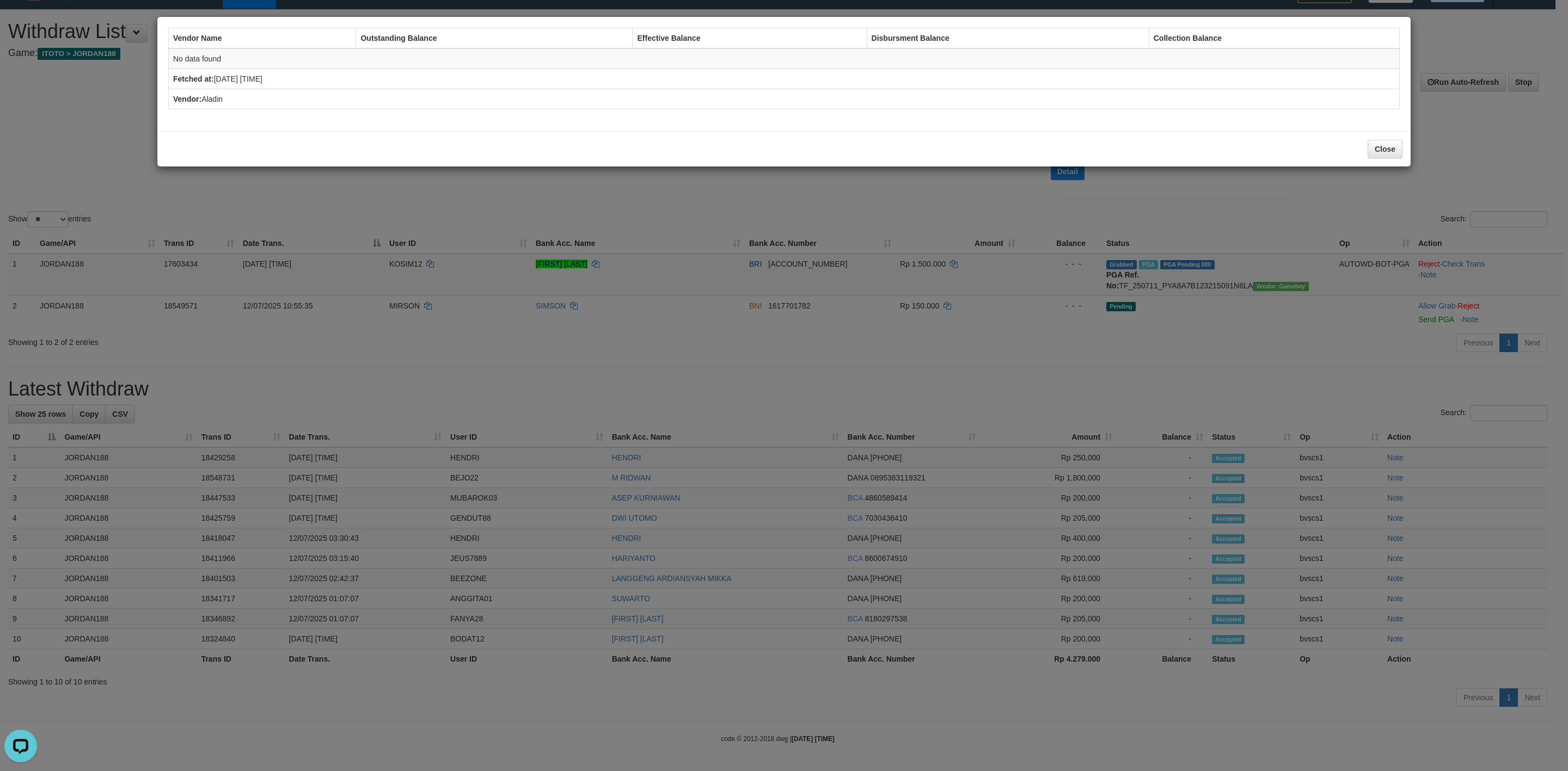 click on "Outstanding Balance" at bounding box center (494, 39) 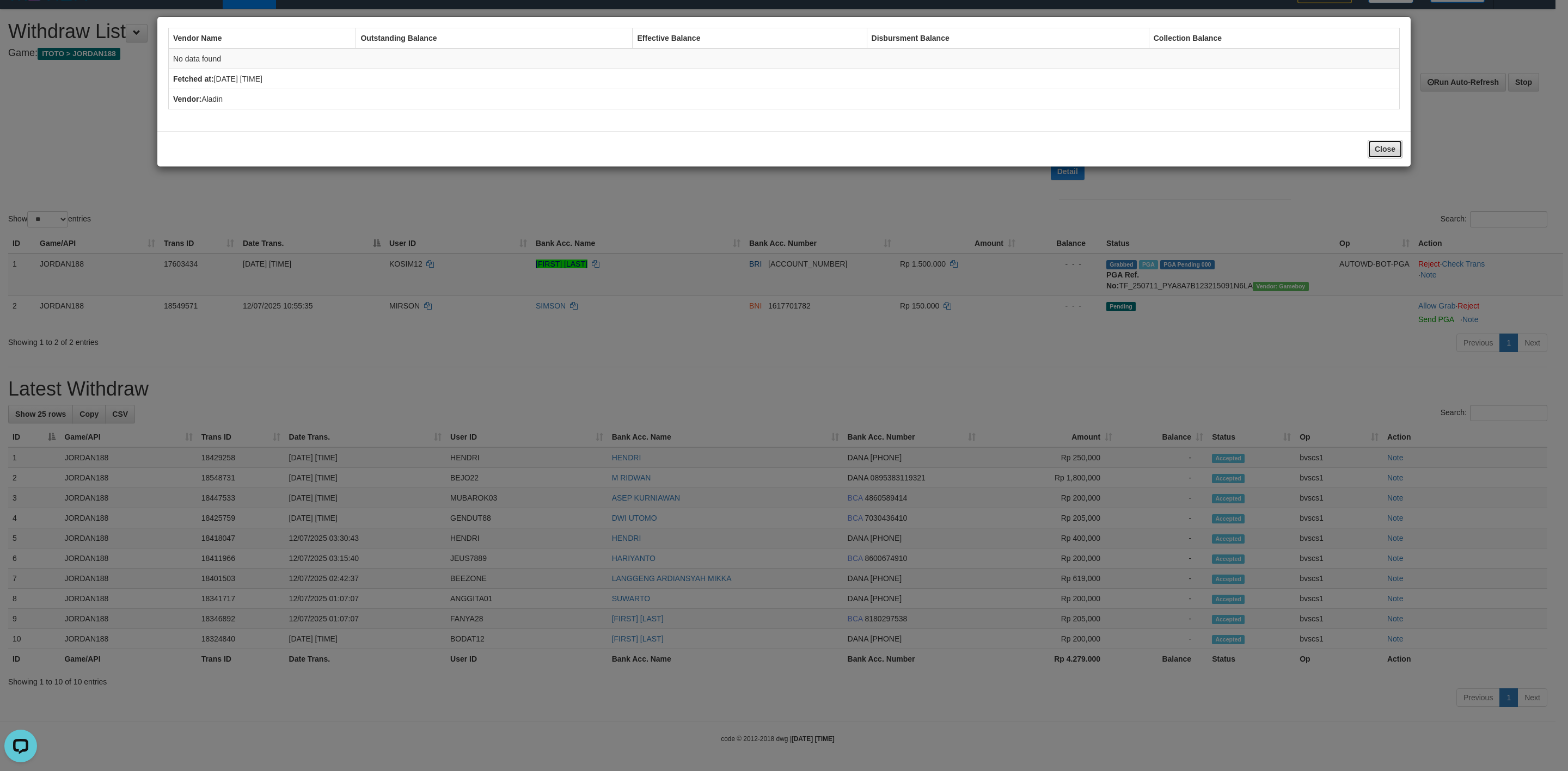 click on "Close" at bounding box center (1385, 149) 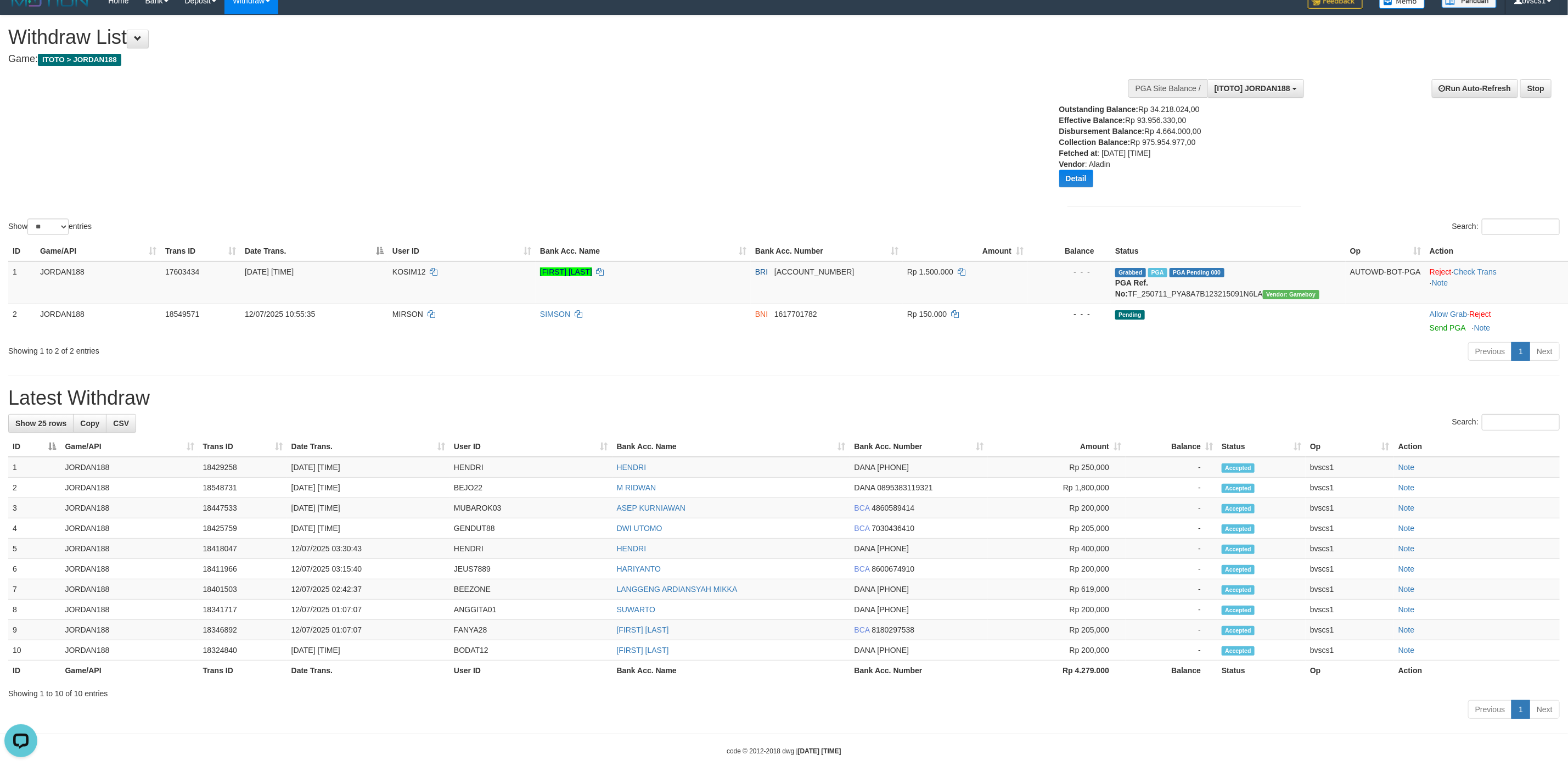 scroll, scrollTop: 0, scrollLeft: 0, axis: both 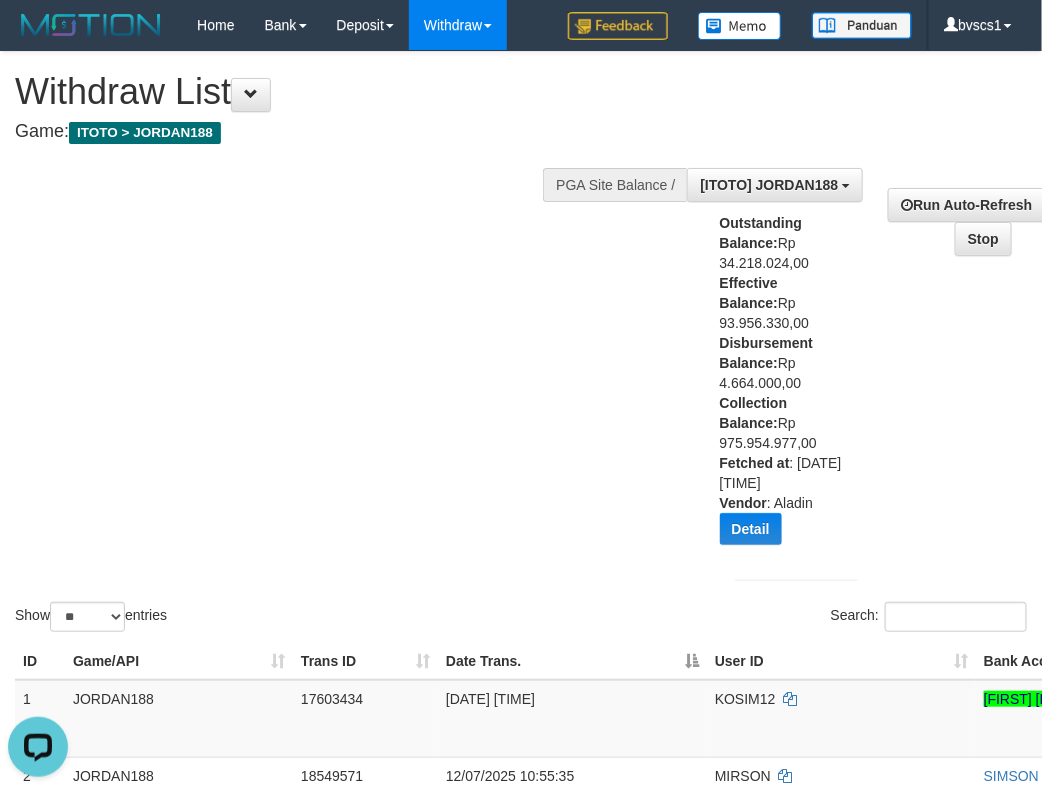 click on "Show  ** ** ** ***  entries Search:" at bounding box center [521, 344] 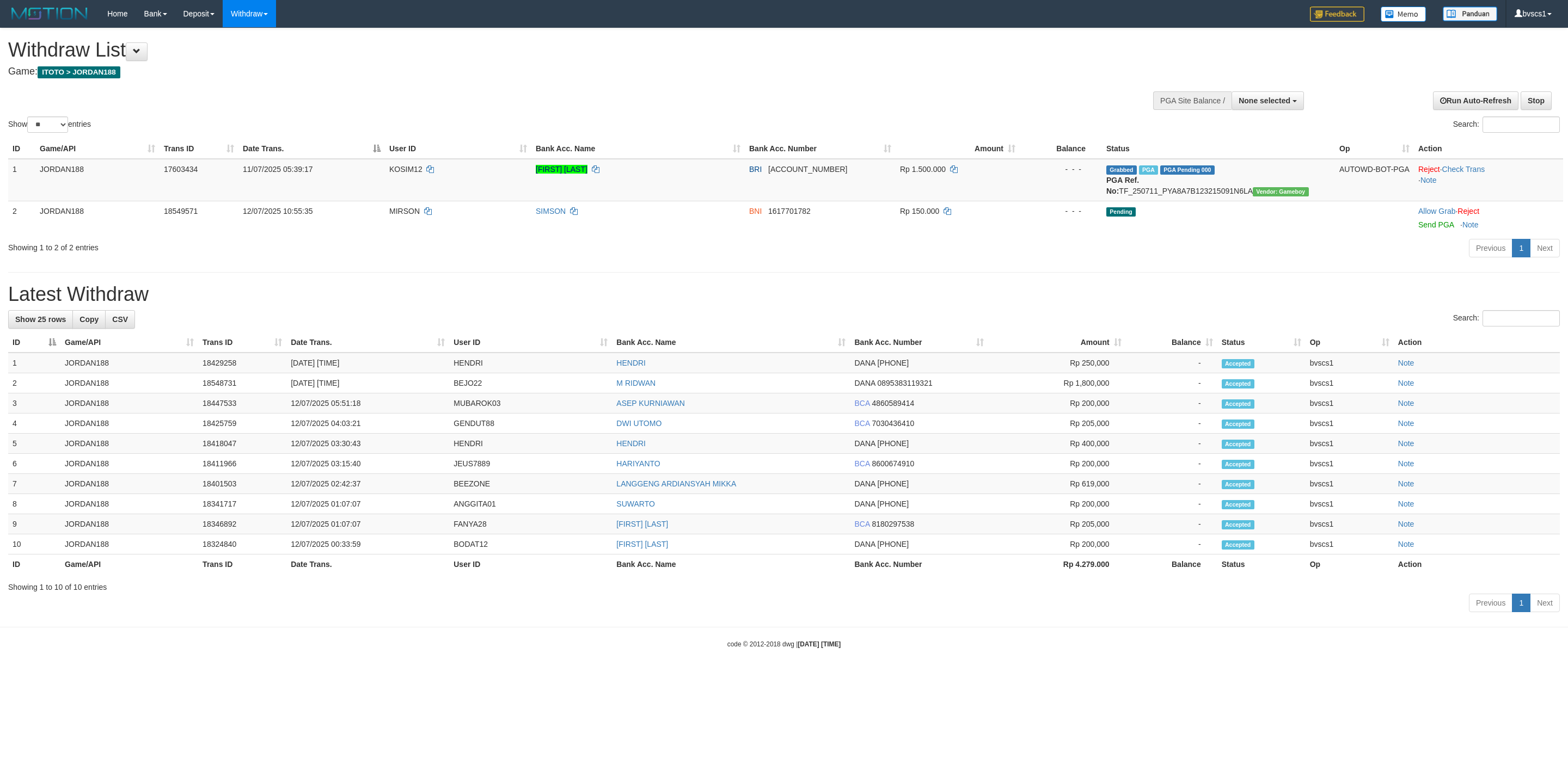select 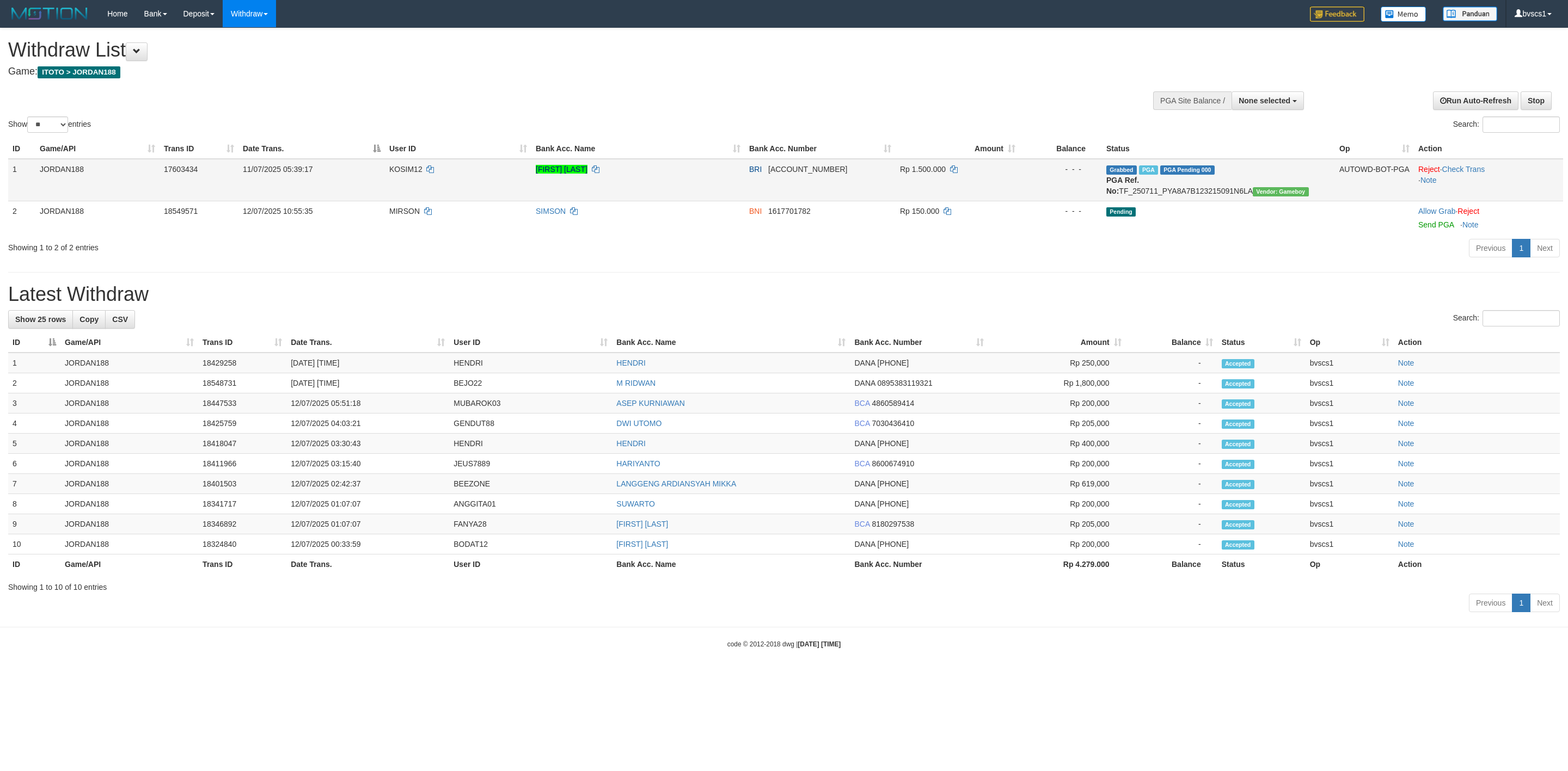 scroll, scrollTop: 0, scrollLeft: 0, axis: both 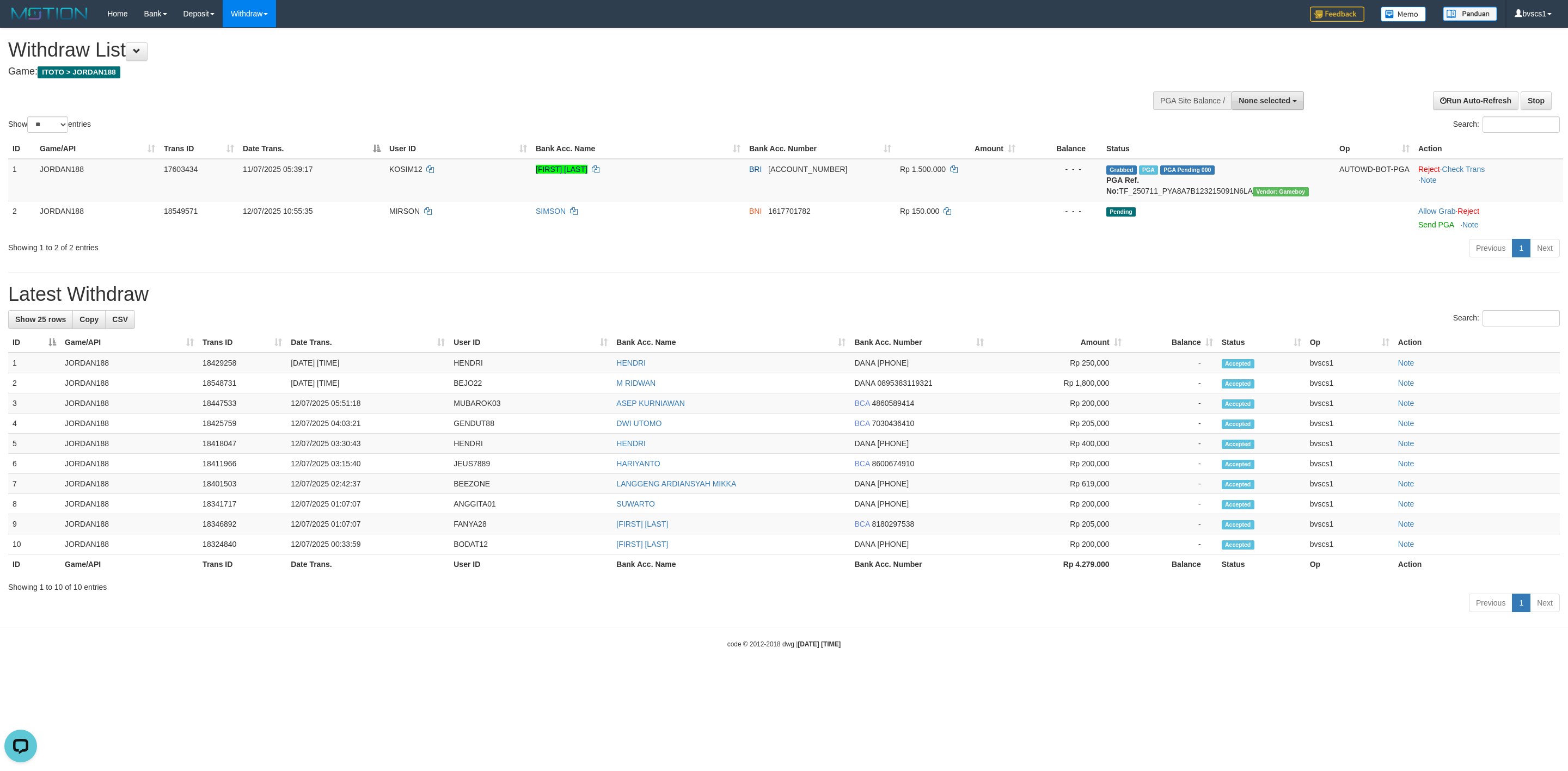click on "None selected" at bounding box center [1264, 101] 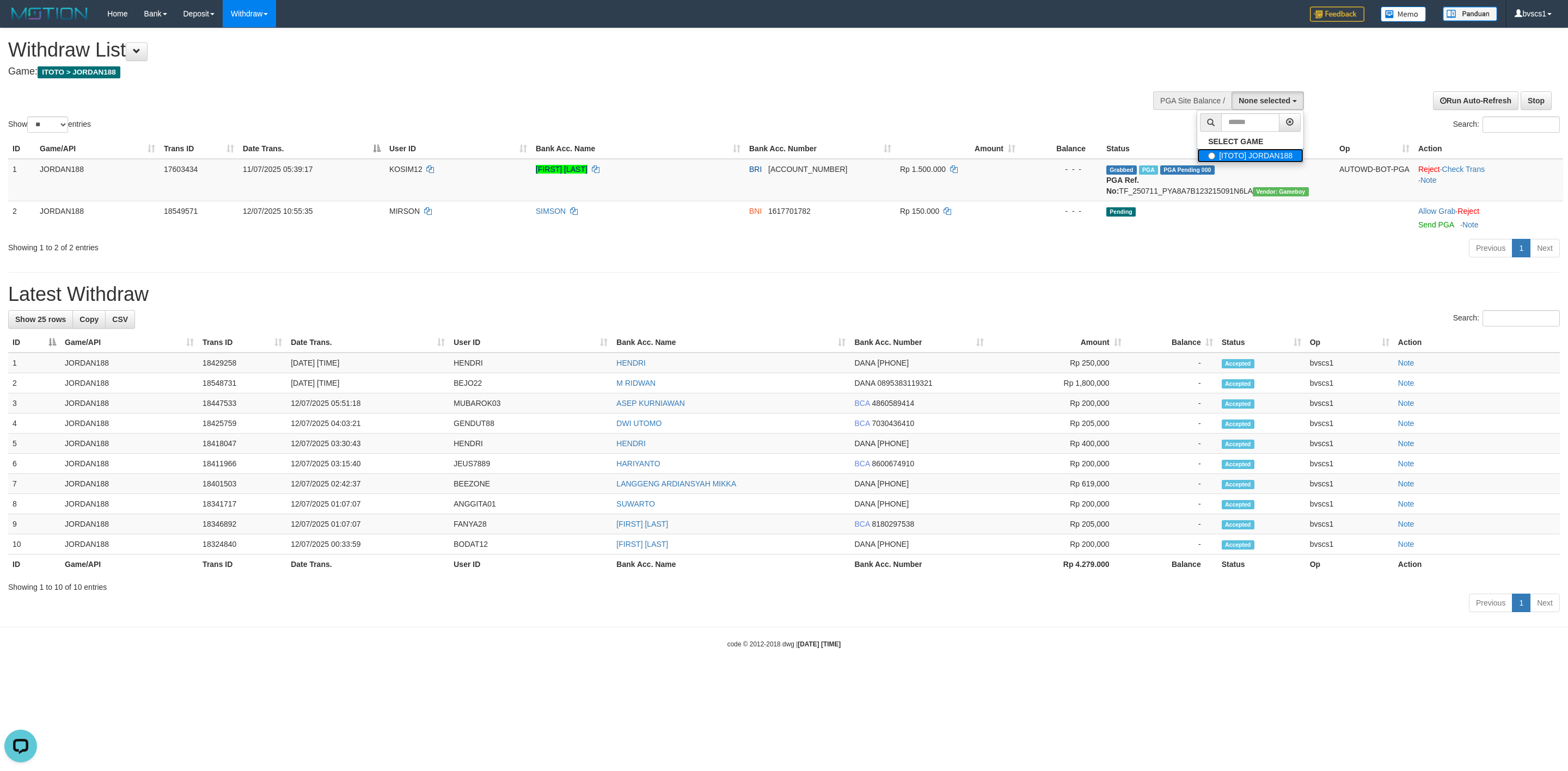 click on "[ITOTO] JORDAN188" at bounding box center [1250, 156] 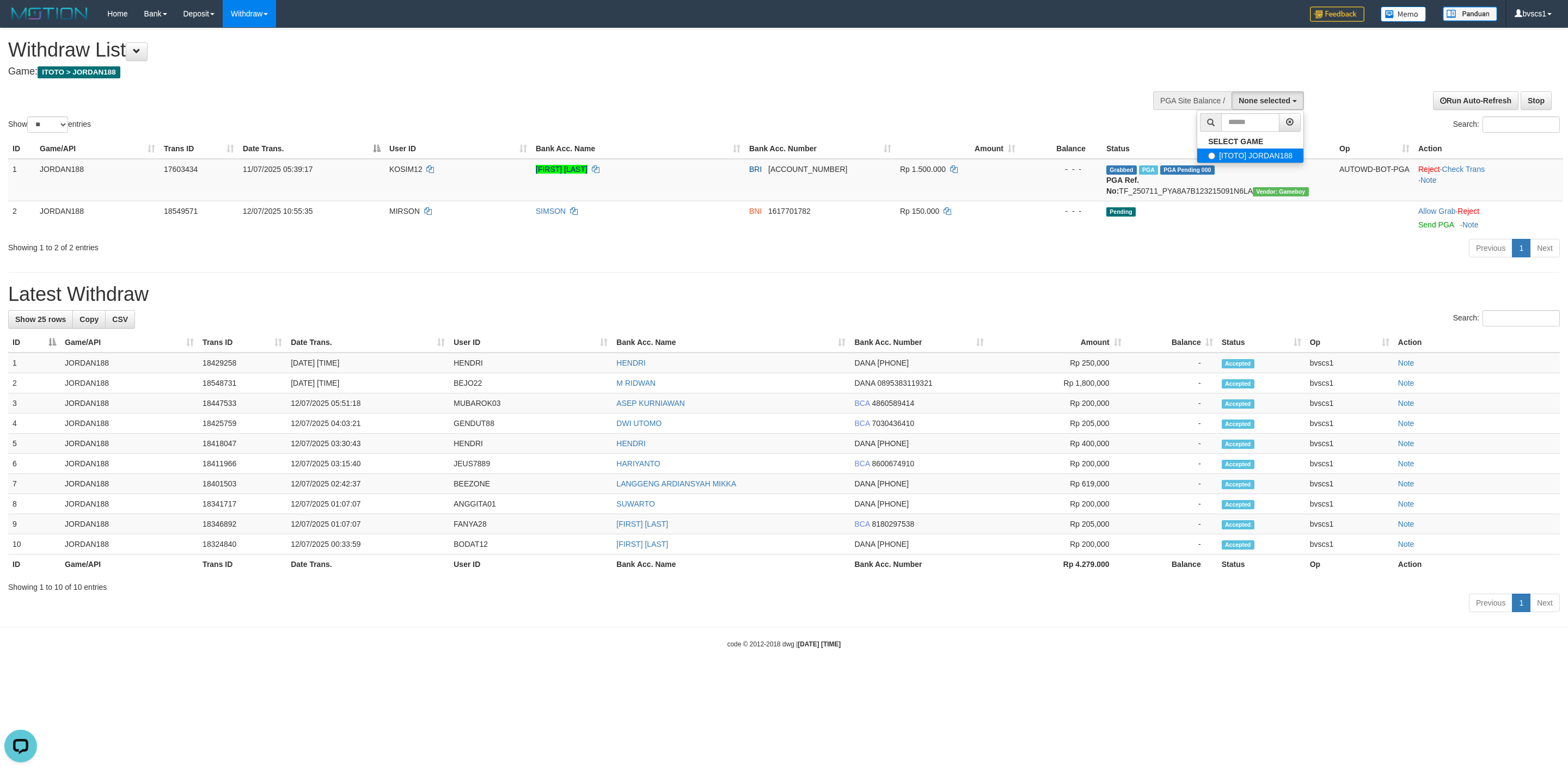 select on "****" 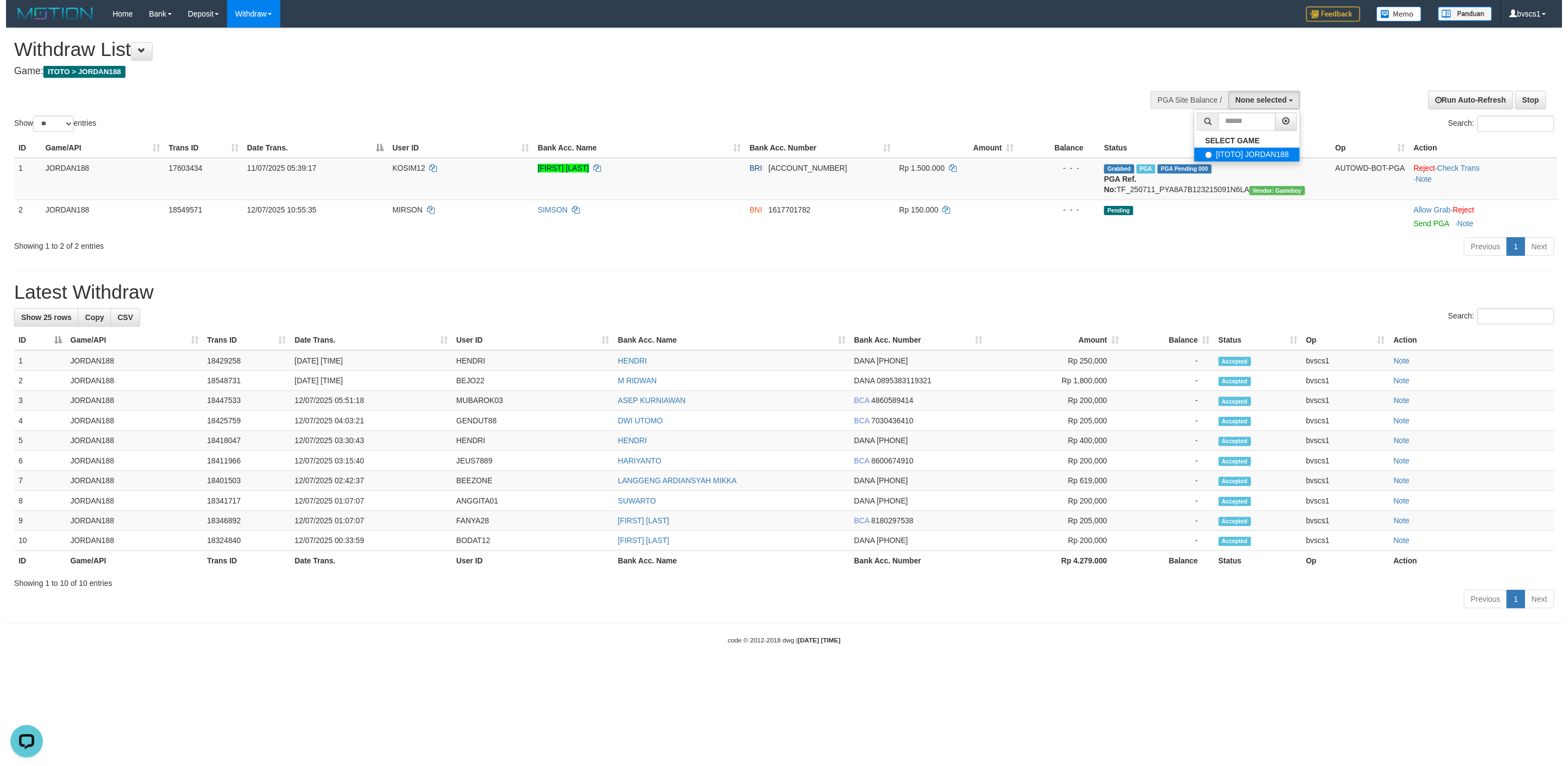 scroll, scrollTop: 10, scrollLeft: 0, axis: vertical 